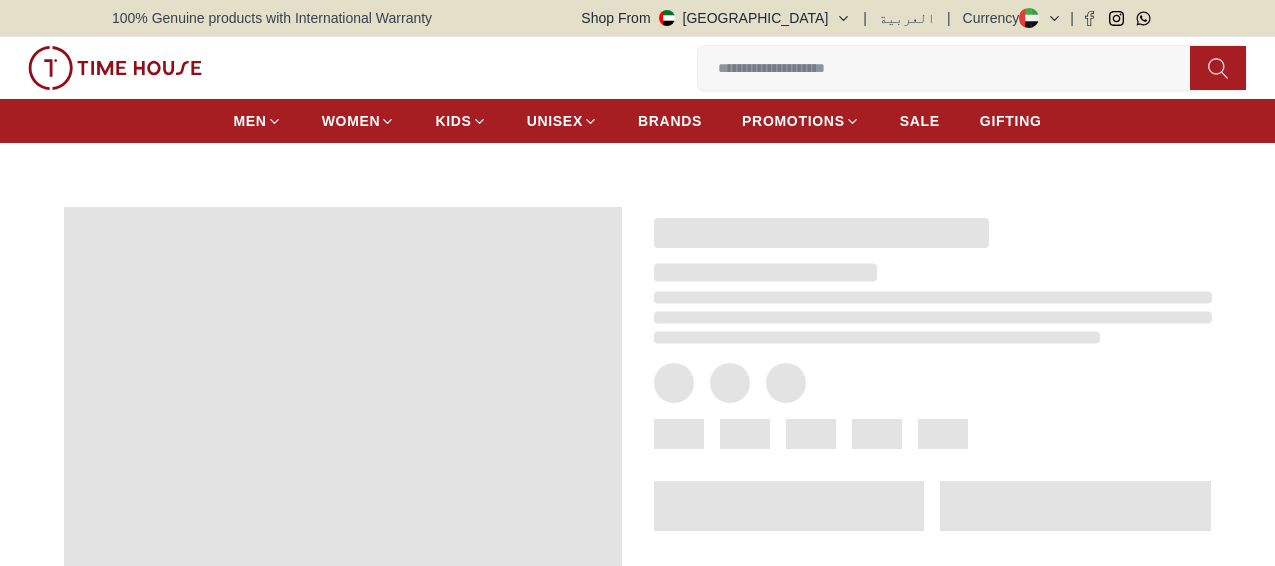 scroll, scrollTop: 0, scrollLeft: 0, axis: both 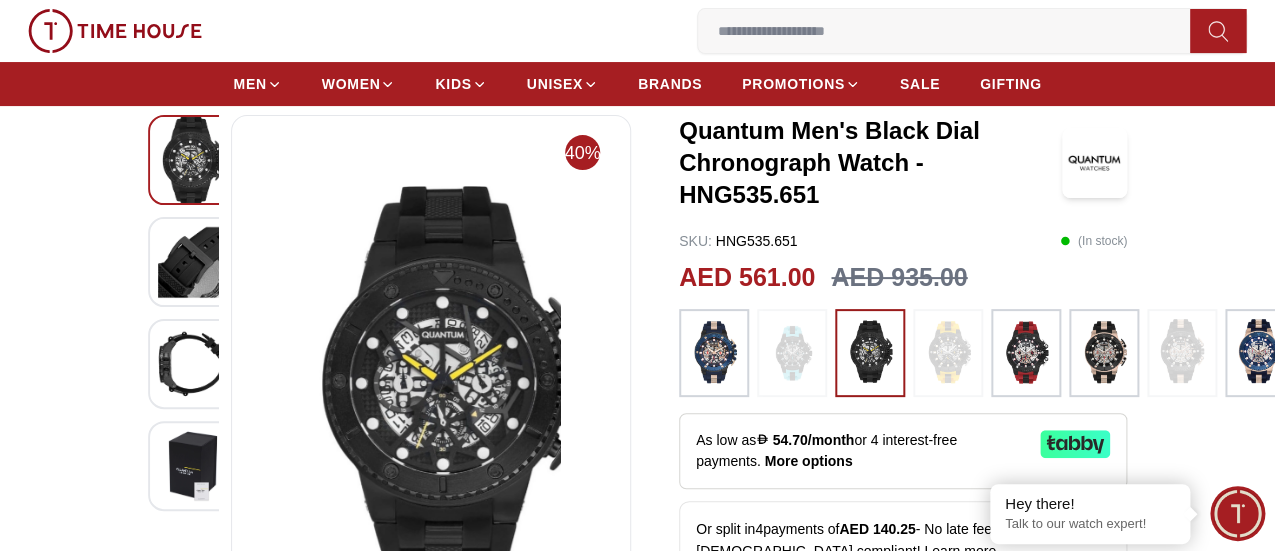 click at bounding box center [1104, 353] 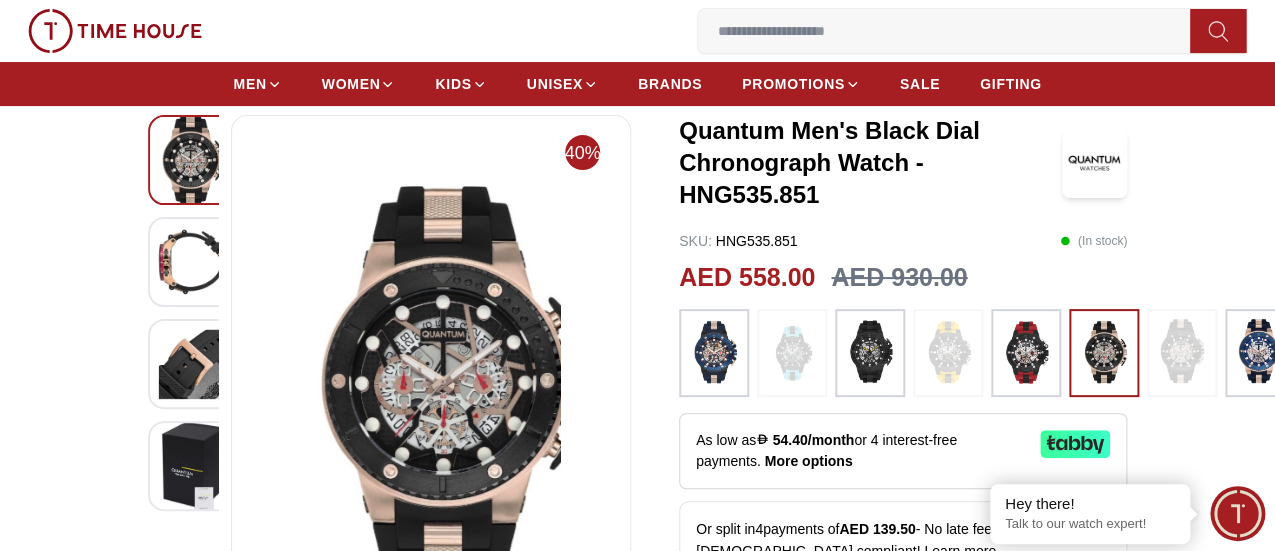 click at bounding box center (1026, 353) 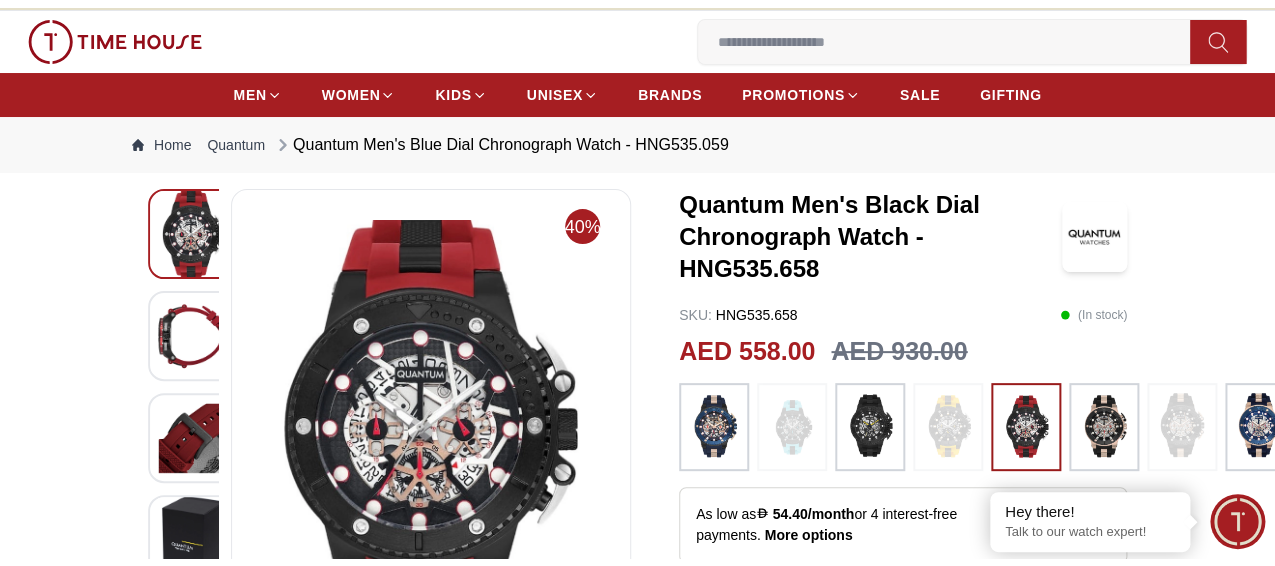 scroll, scrollTop: 0, scrollLeft: 0, axis: both 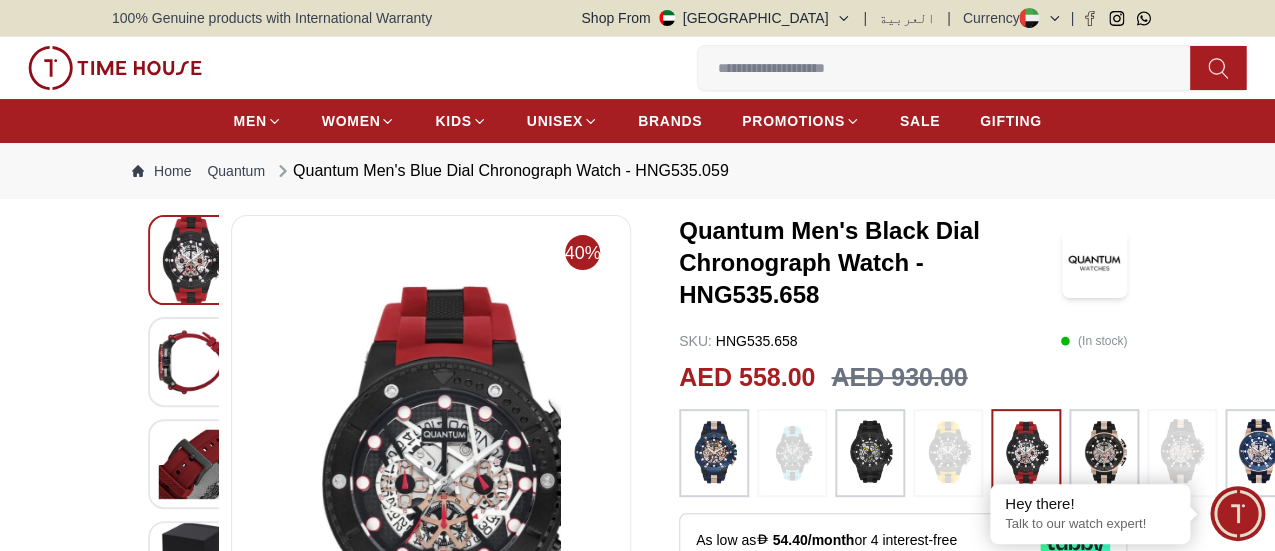 click at bounding box center [0, 0] 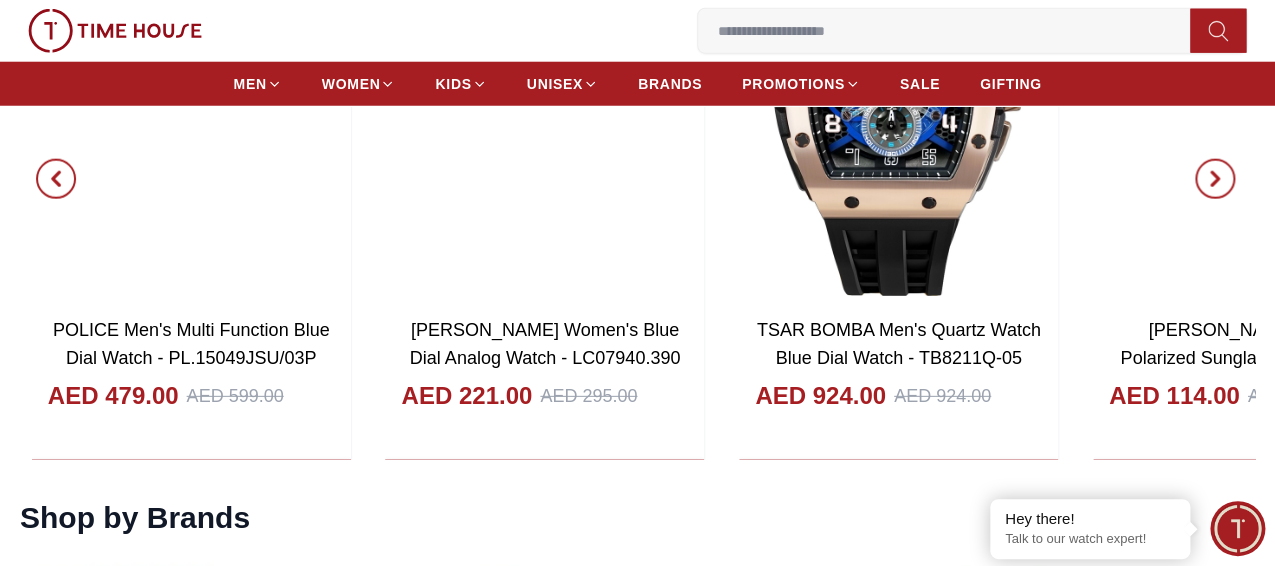 scroll, scrollTop: 1700, scrollLeft: 0, axis: vertical 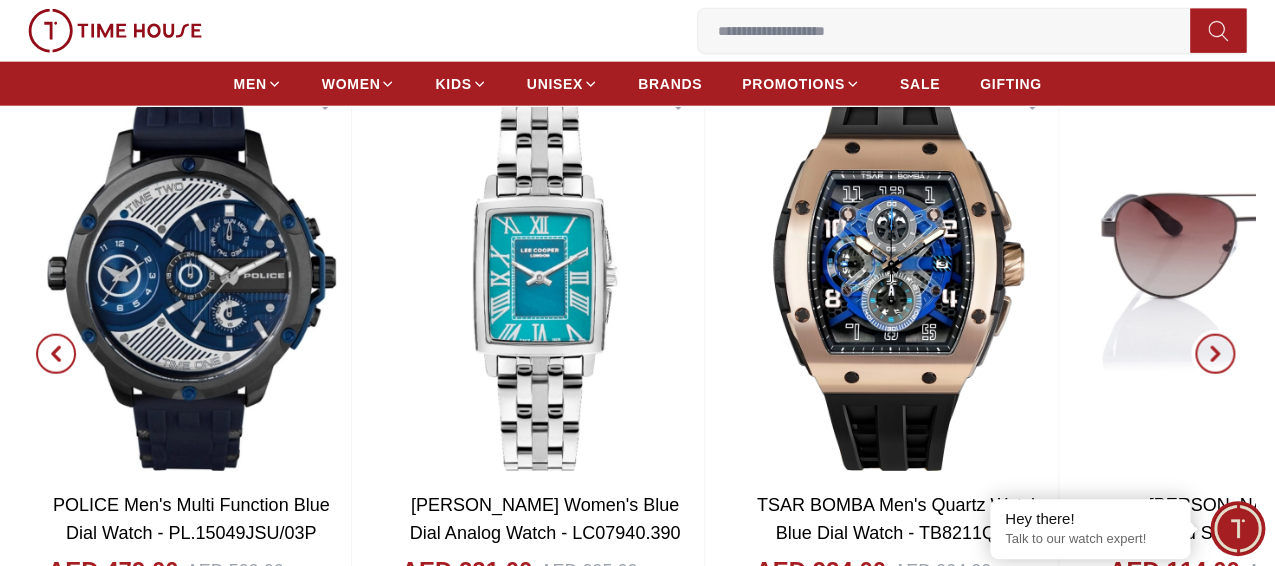 click at bounding box center [1215, 354] 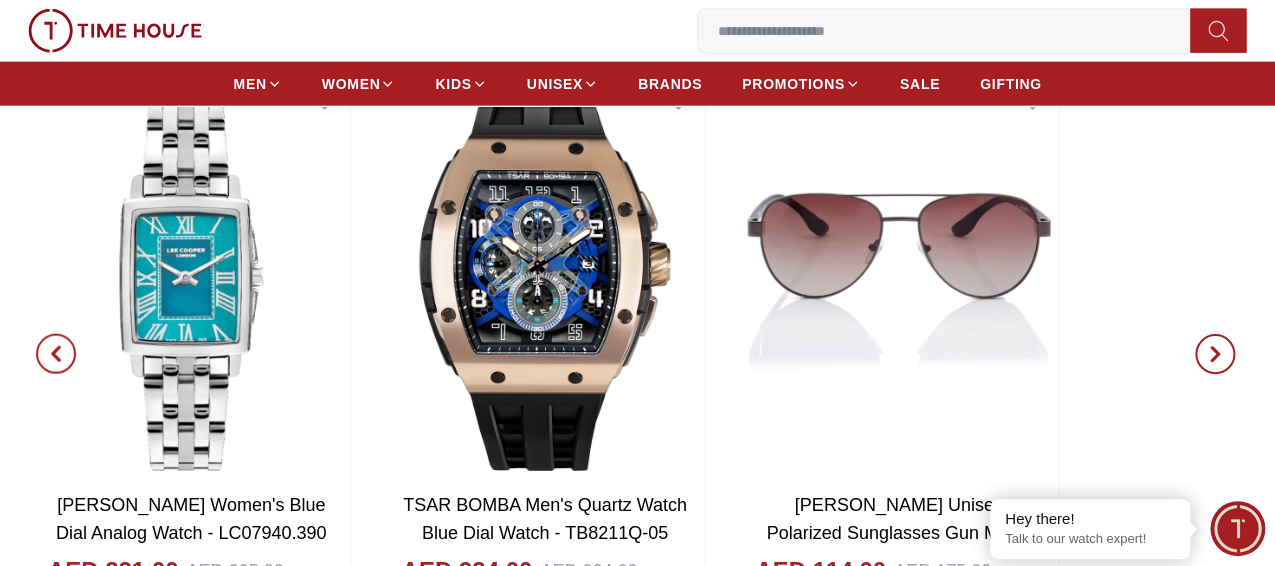 click at bounding box center (1215, 354) 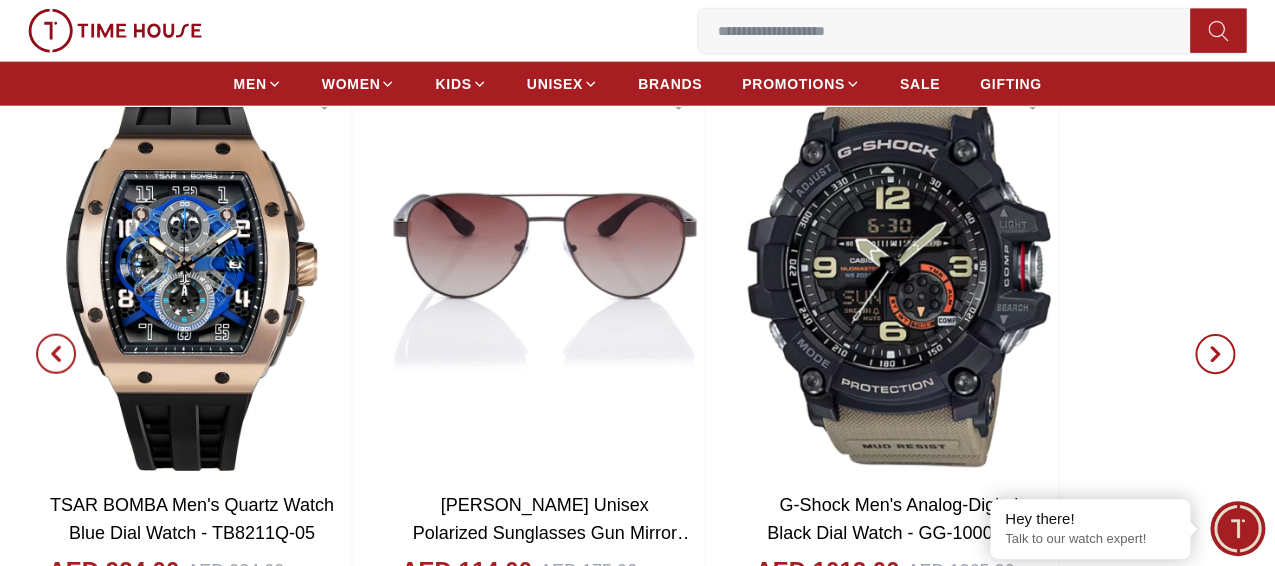 click 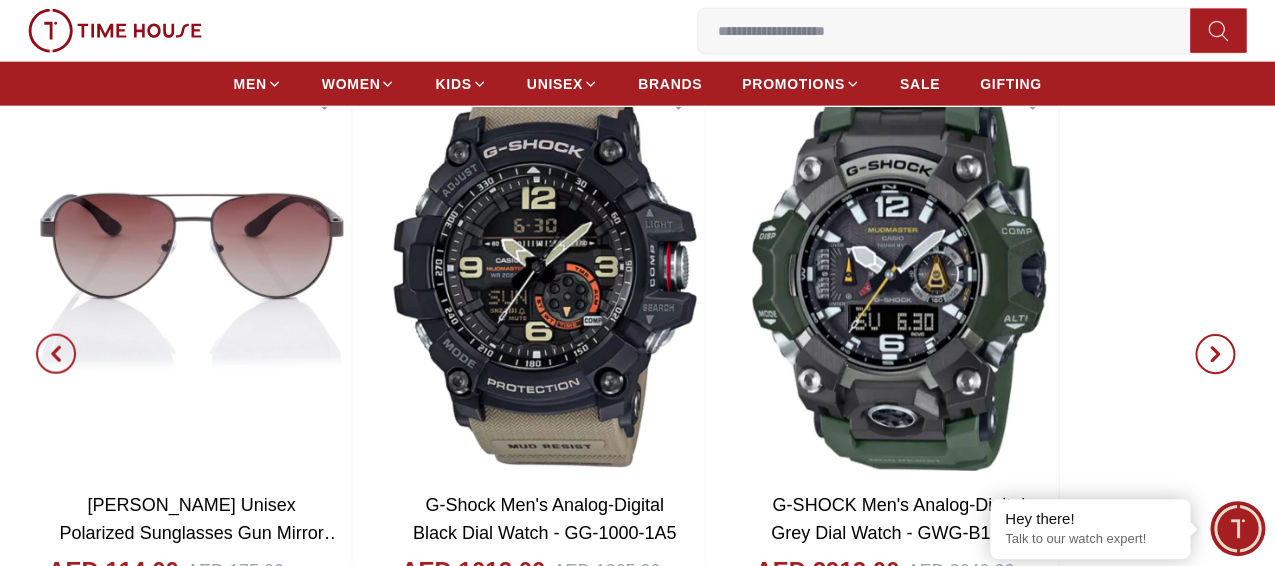 click 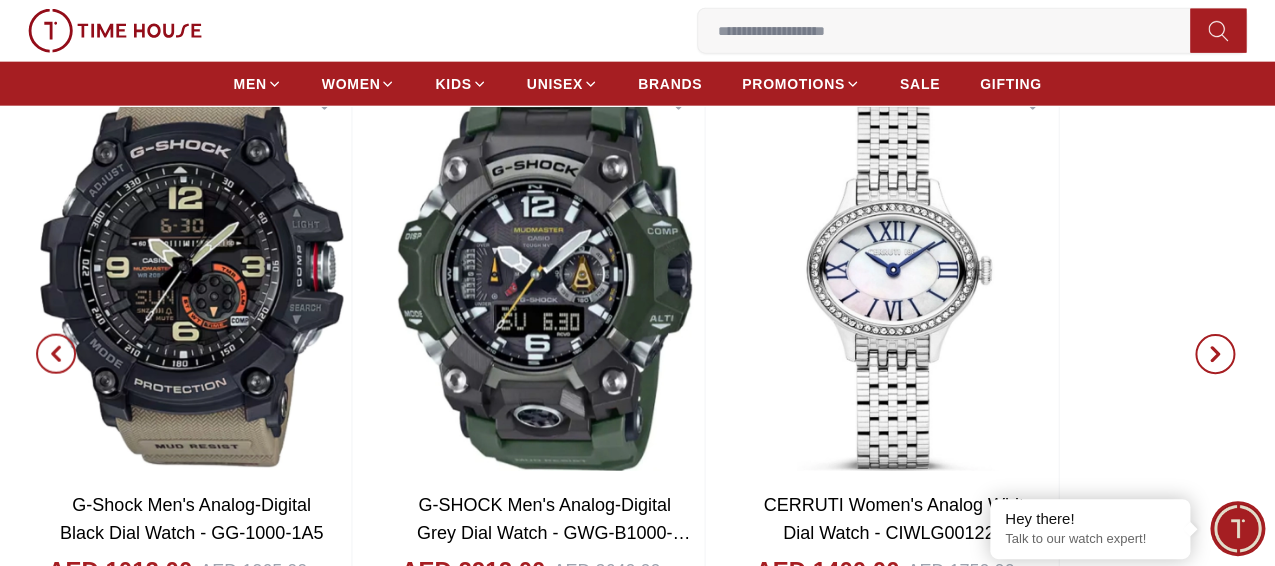 click 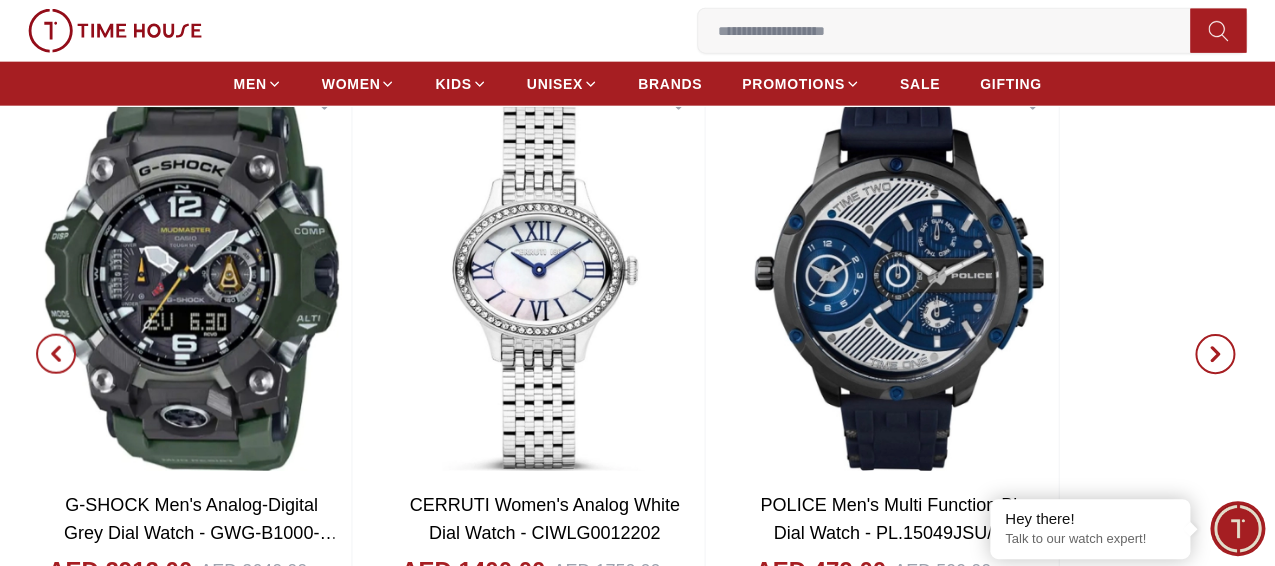click 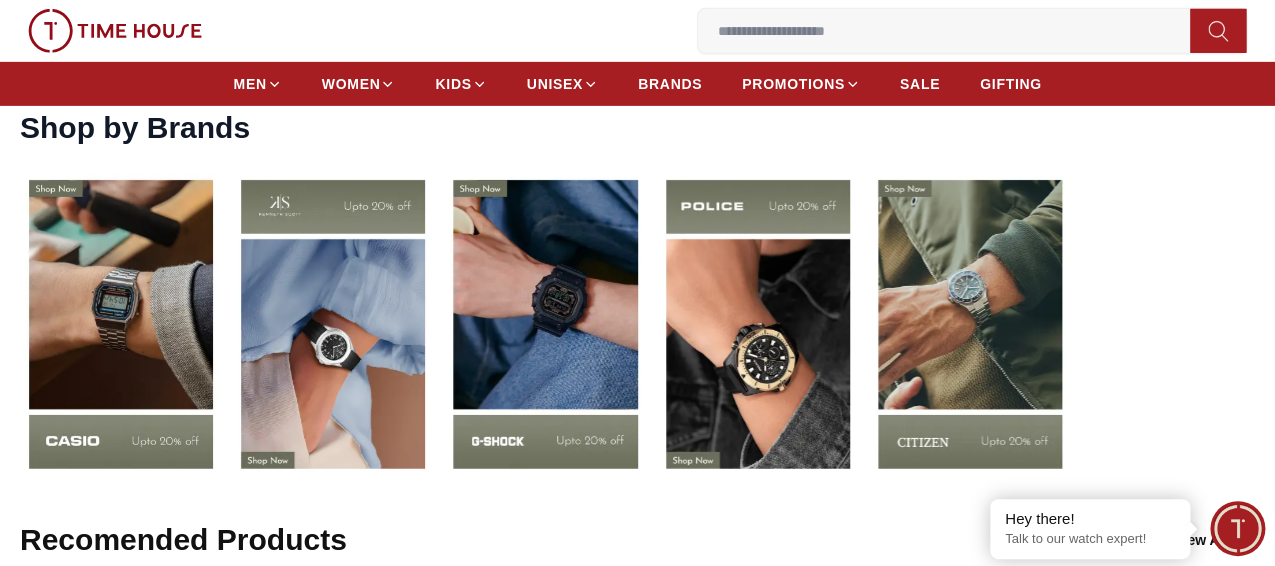 scroll, scrollTop: 2300, scrollLeft: 0, axis: vertical 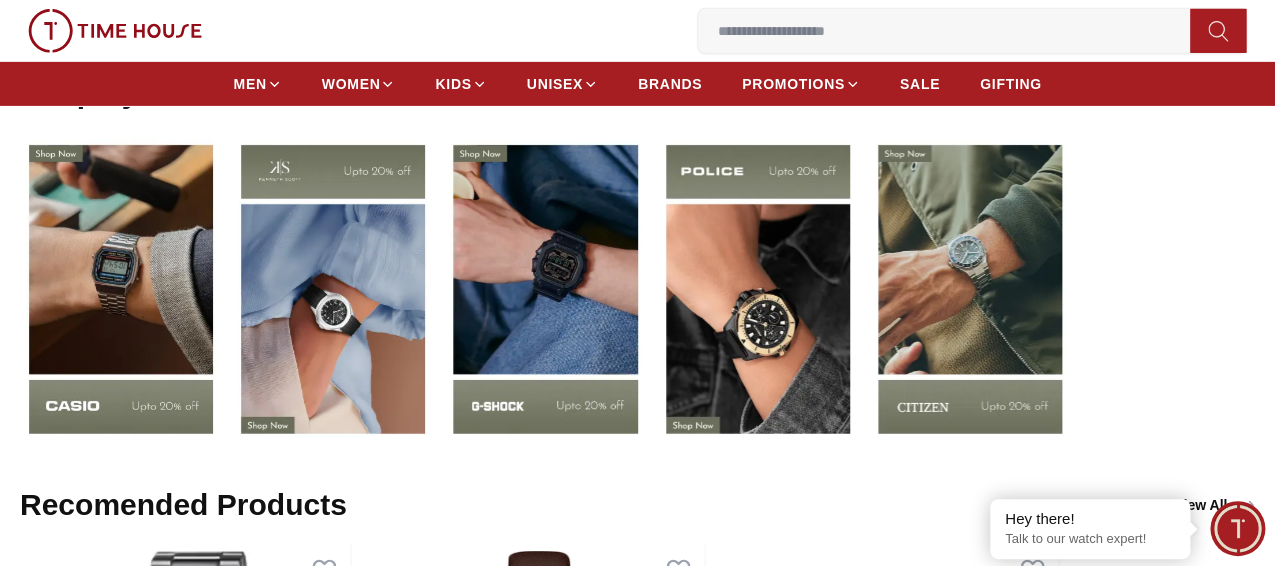 click at bounding box center [758, 289] 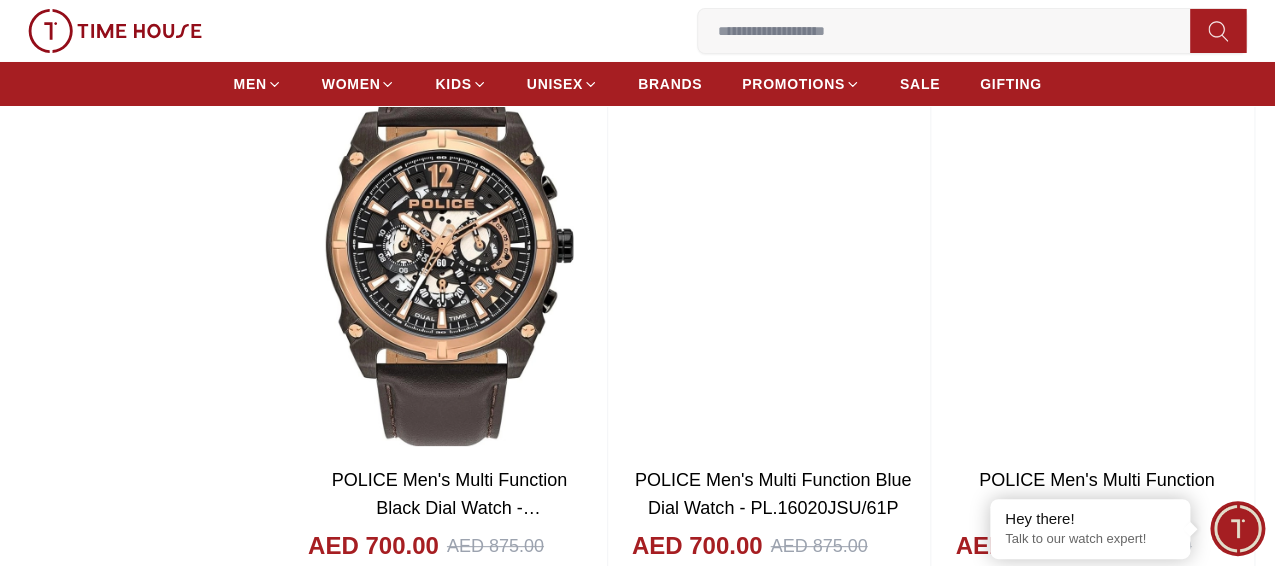 scroll, scrollTop: 2500, scrollLeft: 0, axis: vertical 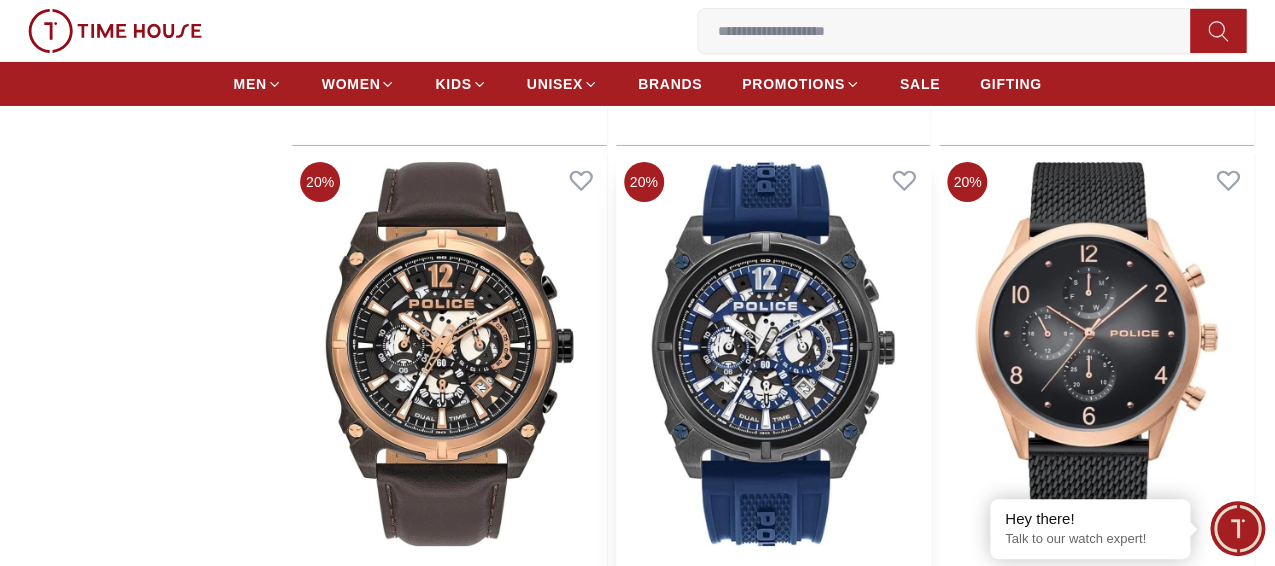 click at bounding box center [773, 354] 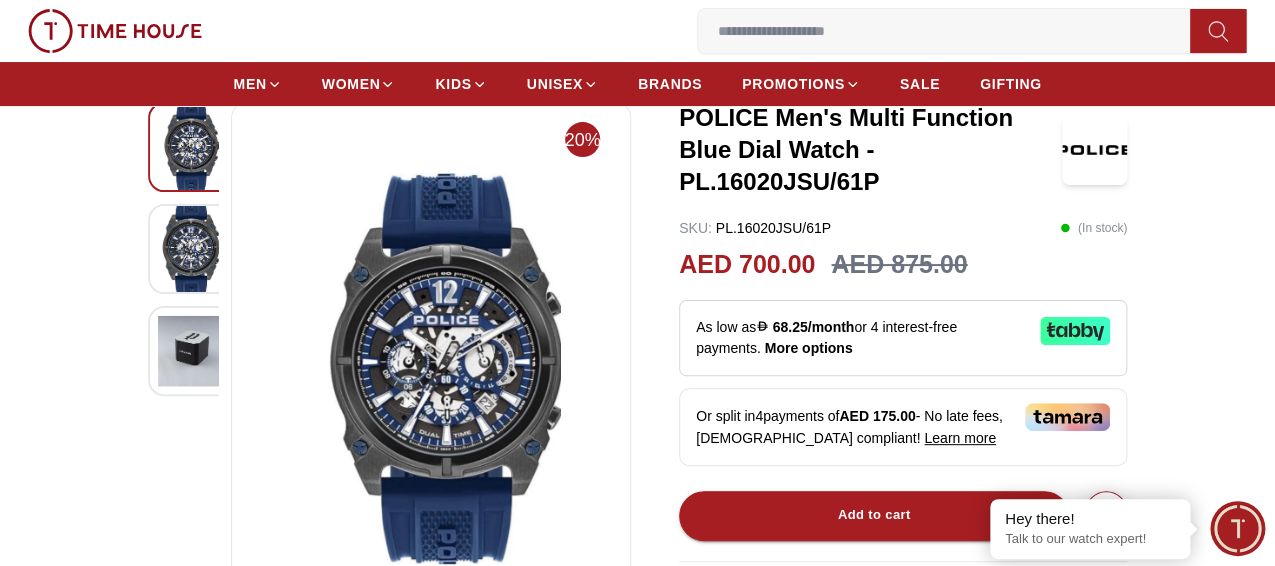scroll, scrollTop: 100, scrollLeft: 0, axis: vertical 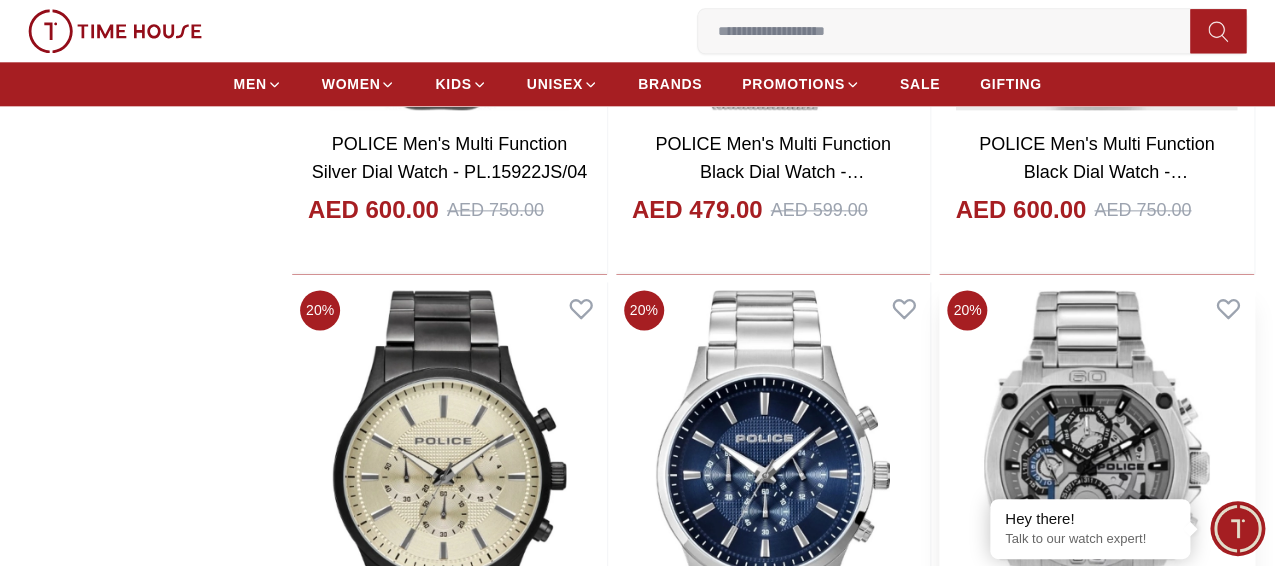 click at bounding box center (1096, 482) 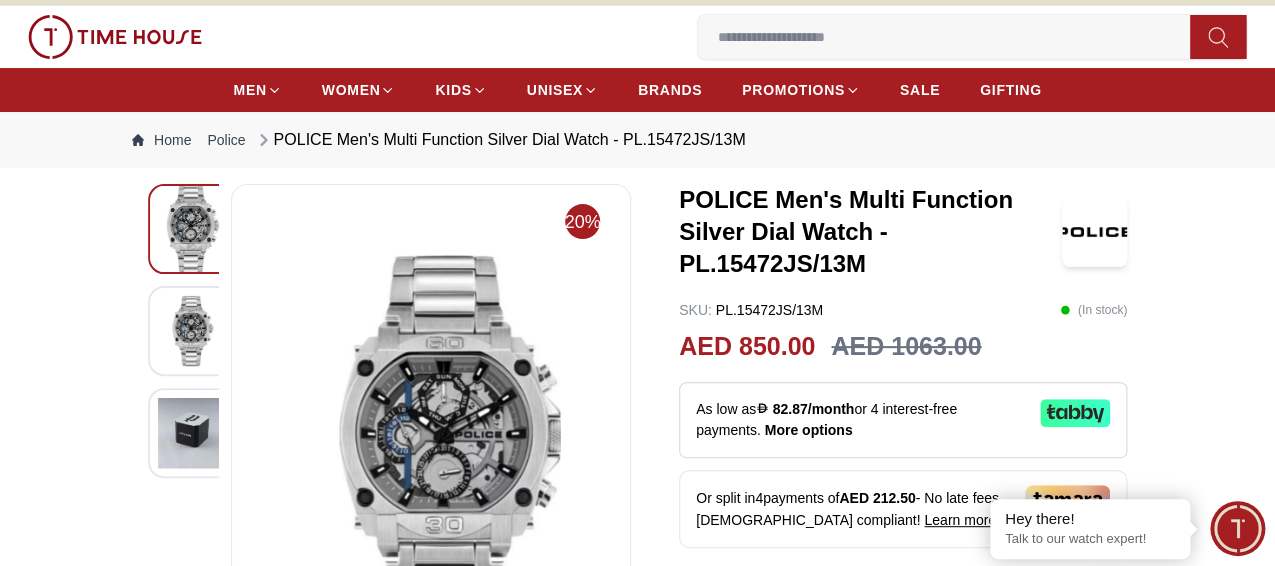 scroll, scrollTop: 0, scrollLeft: 0, axis: both 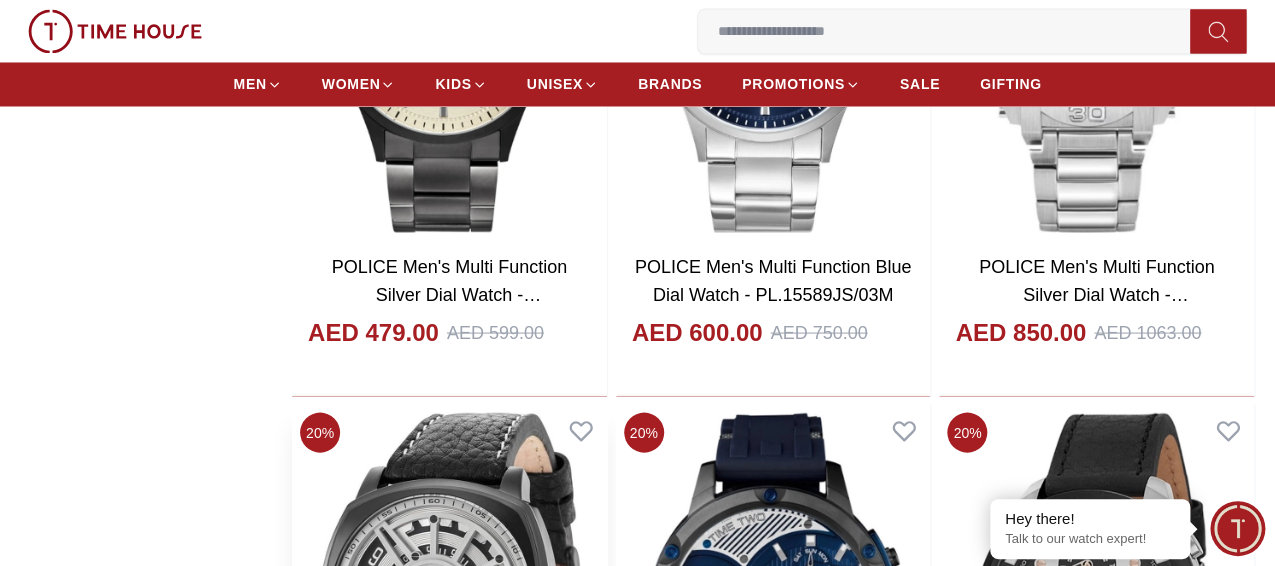 click at bounding box center (449, 604) 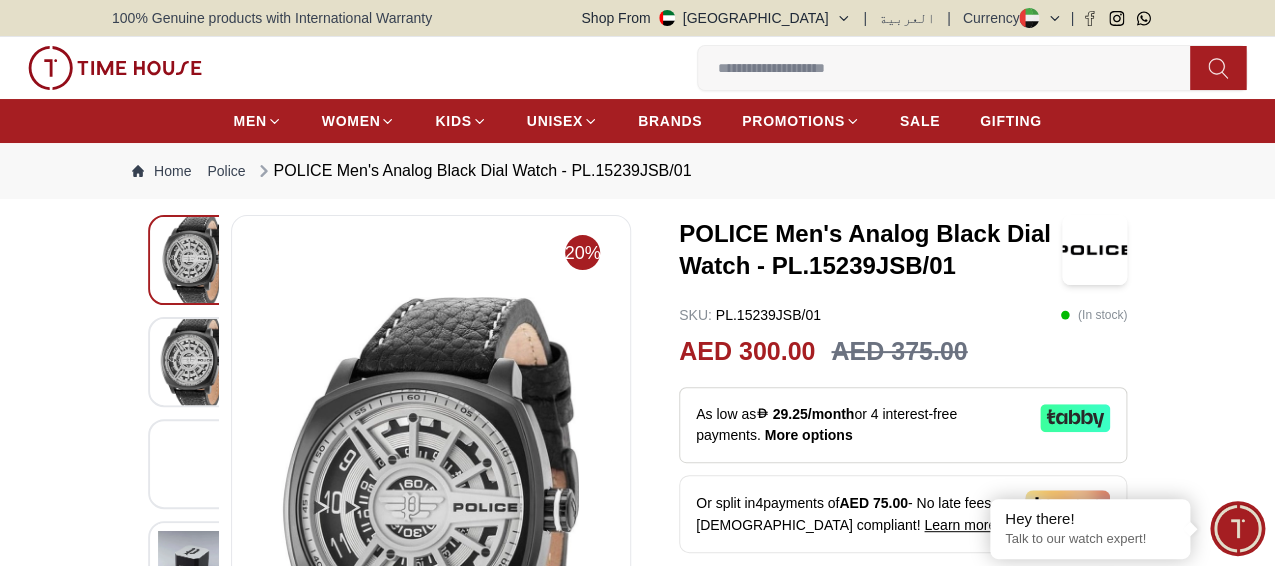 scroll, scrollTop: 100, scrollLeft: 0, axis: vertical 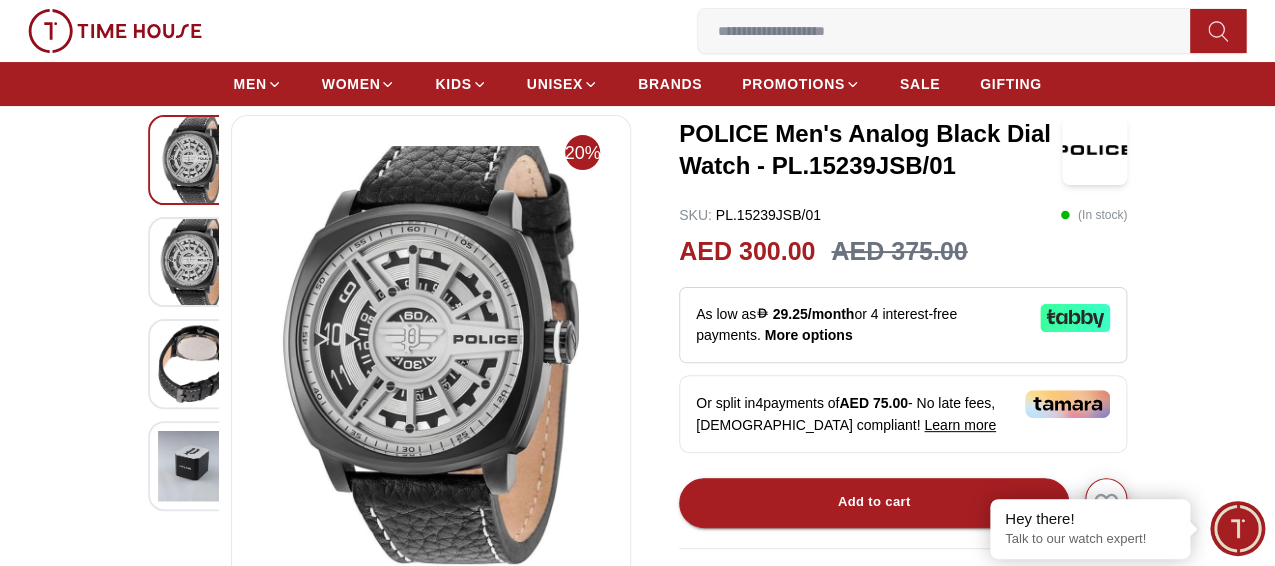 click at bounding box center [454, 381] 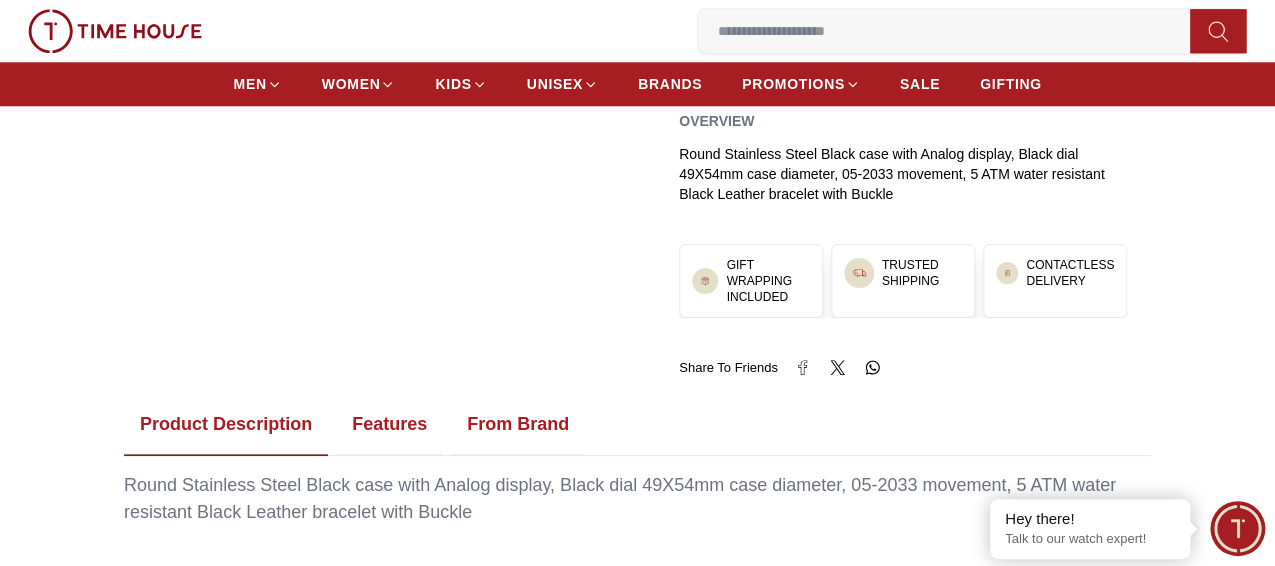 scroll, scrollTop: 700, scrollLeft: 0, axis: vertical 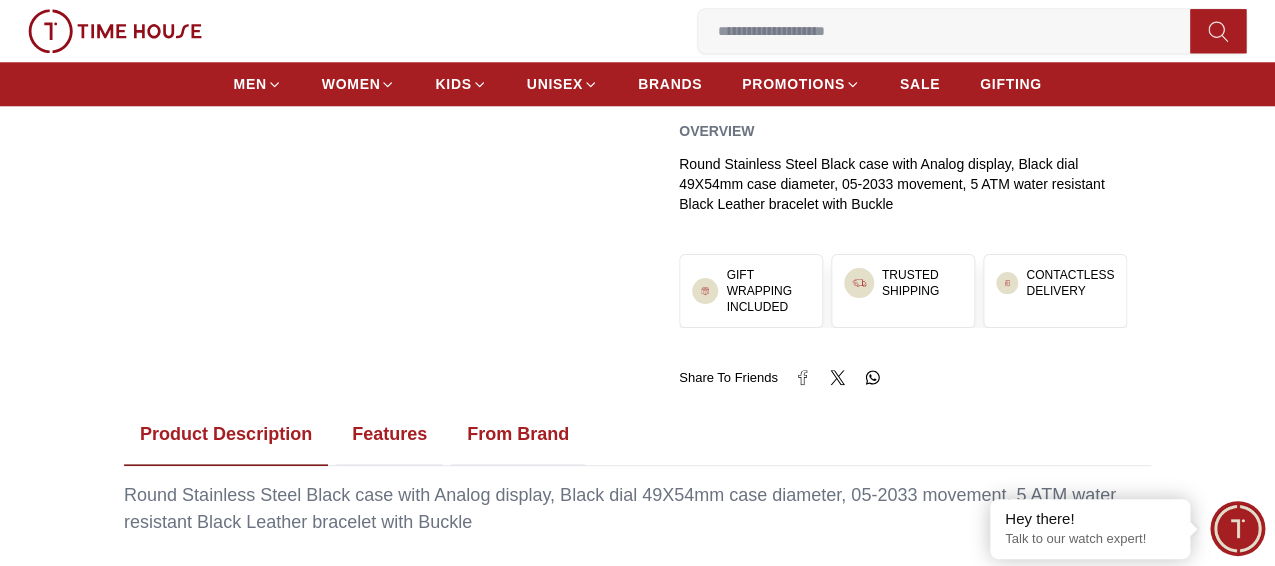 click on "Features" at bounding box center (389, 435) 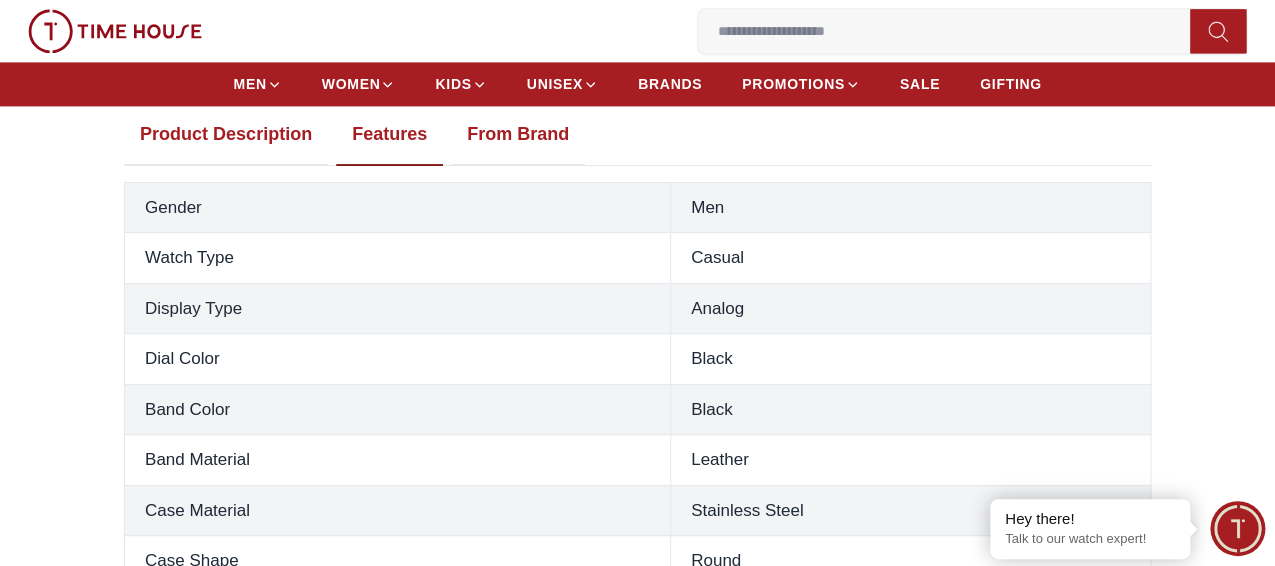 scroll, scrollTop: 800, scrollLeft: 0, axis: vertical 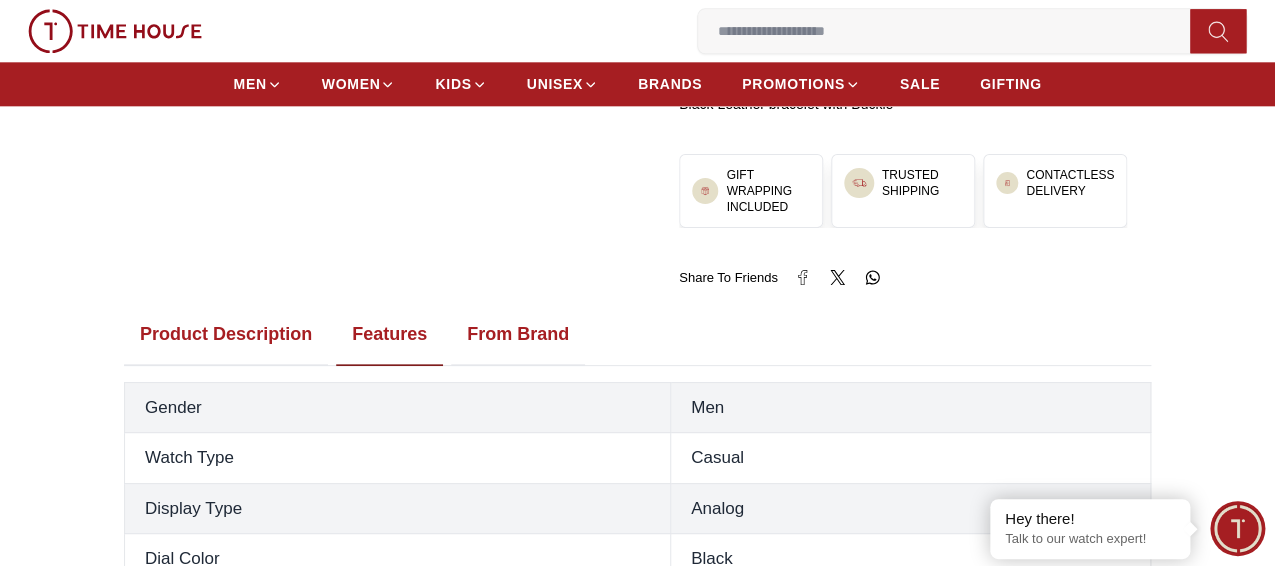 click on "Product Description" at bounding box center (226, 335) 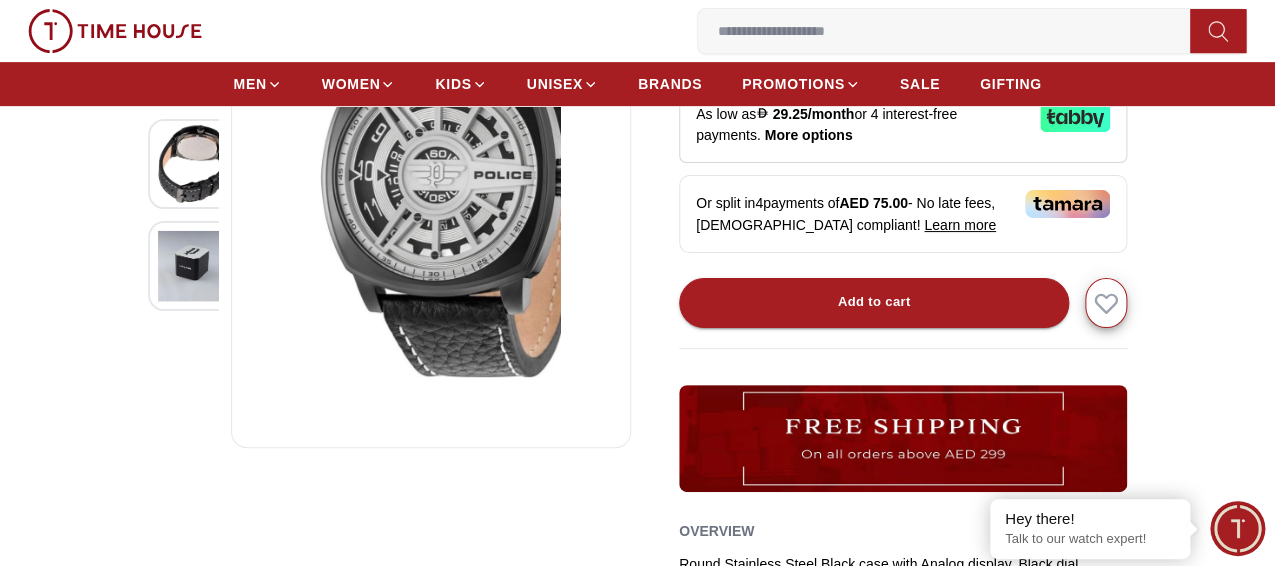 scroll, scrollTop: 200, scrollLeft: 0, axis: vertical 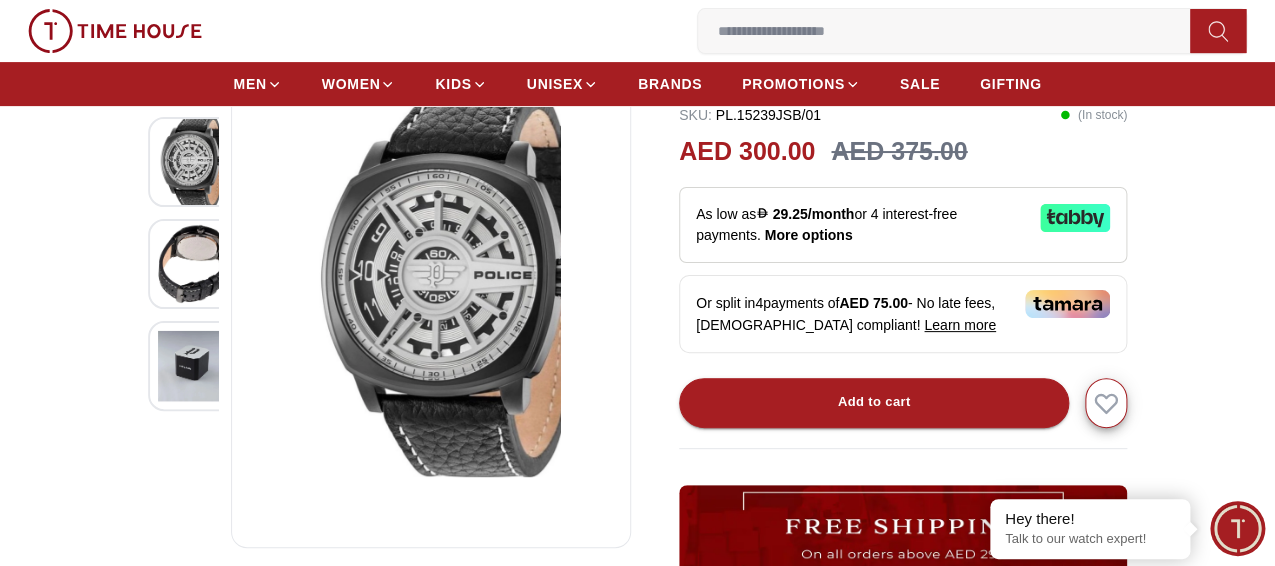 click at bounding box center (193, 264) 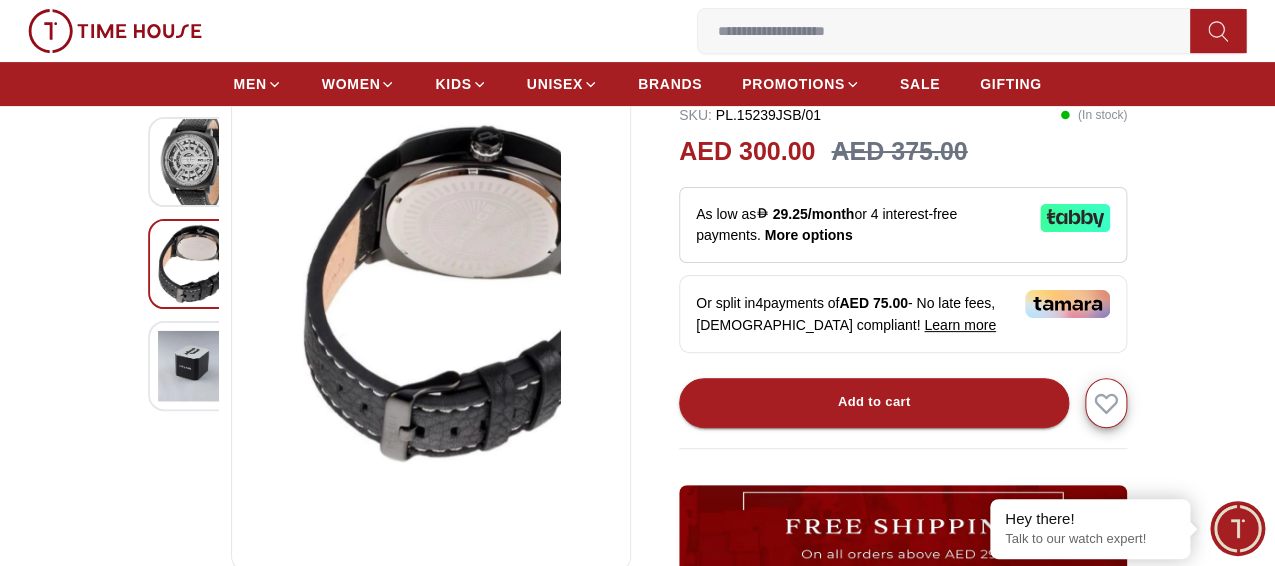 click at bounding box center [193, 263] 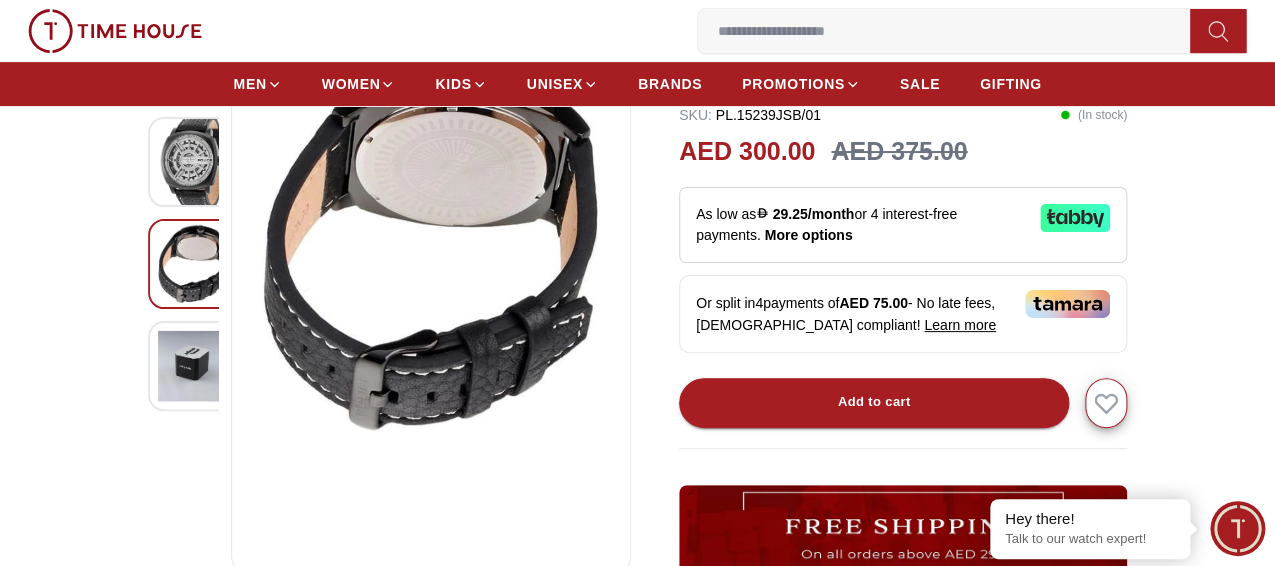scroll, scrollTop: 0, scrollLeft: 0, axis: both 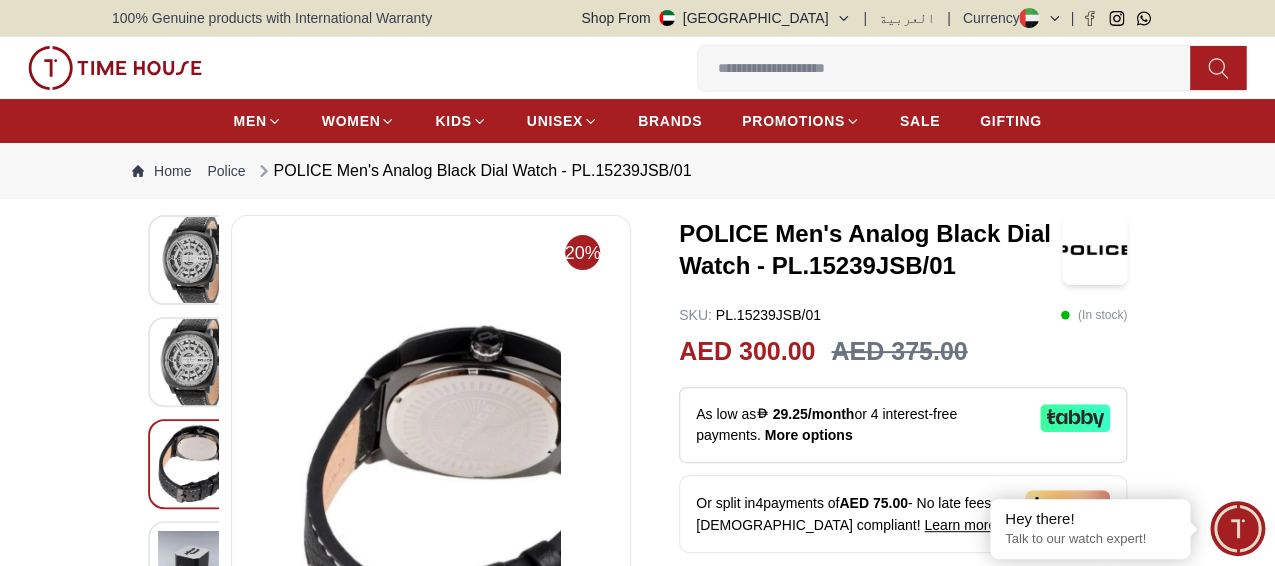 click at bounding box center [193, 260] 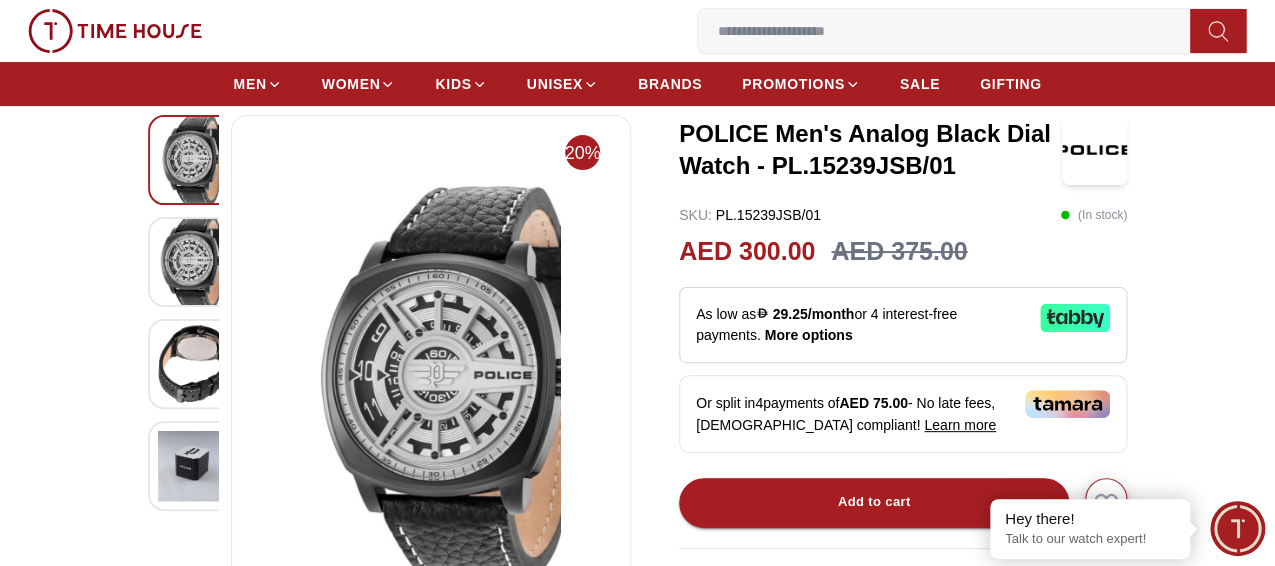 scroll, scrollTop: 300, scrollLeft: 0, axis: vertical 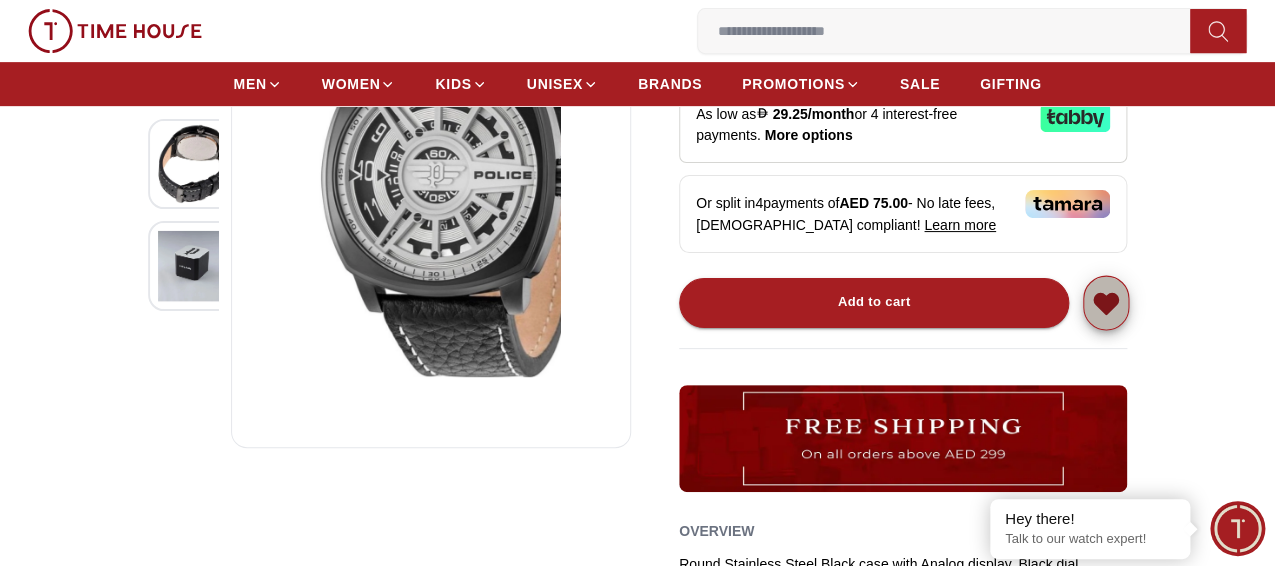 click 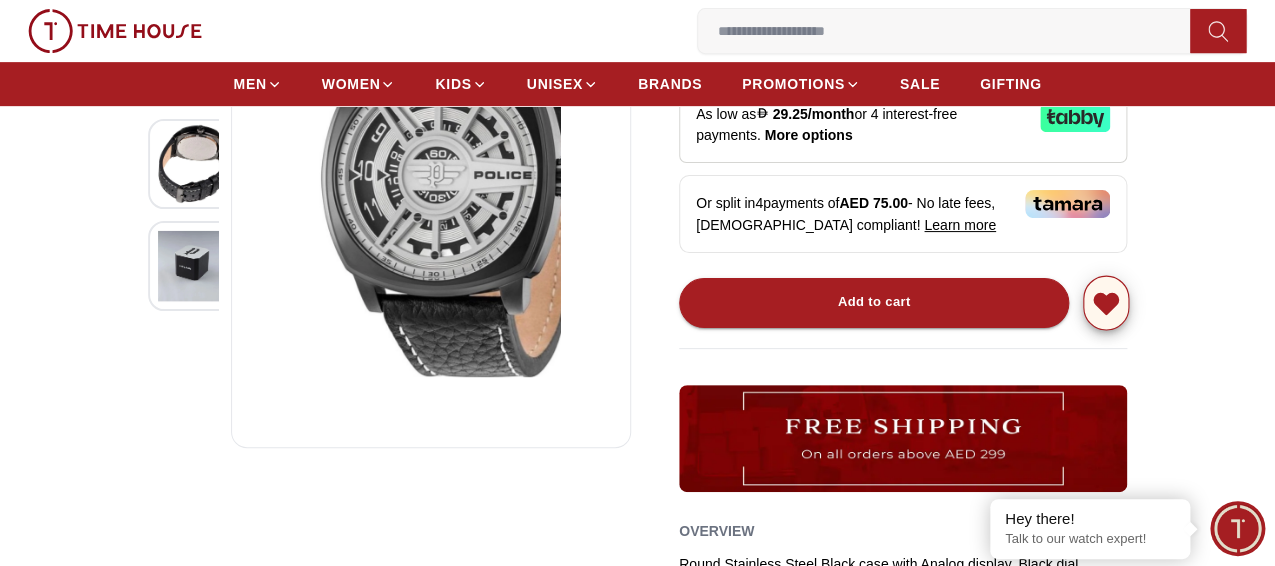 scroll, scrollTop: 0, scrollLeft: 0, axis: both 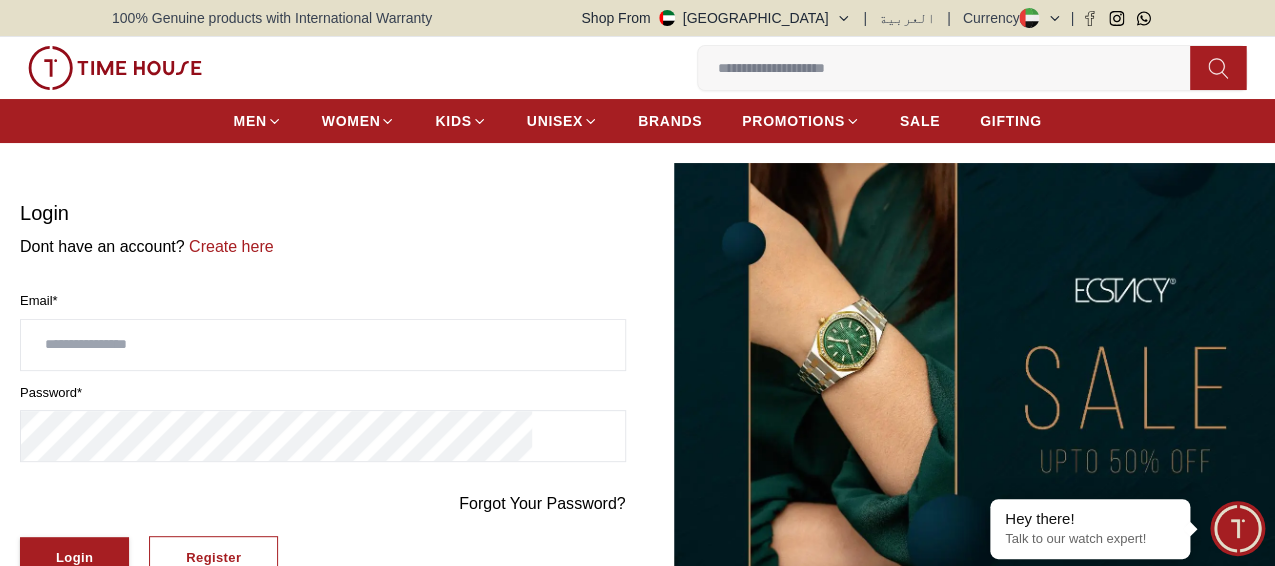 click at bounding box center (323, 345) 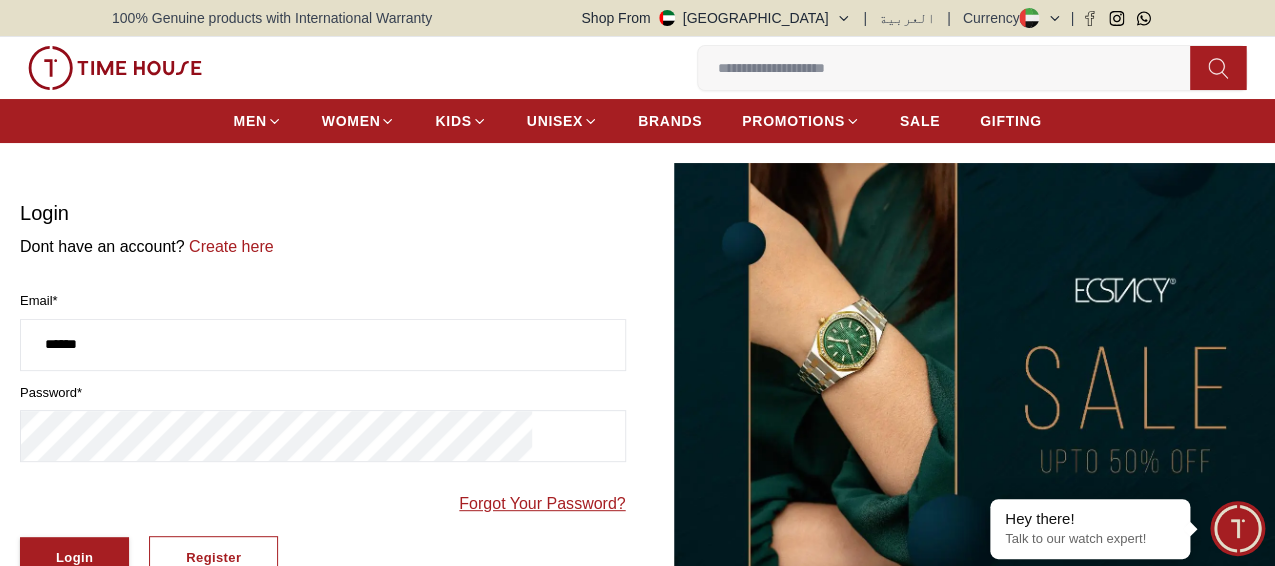 type on "******" 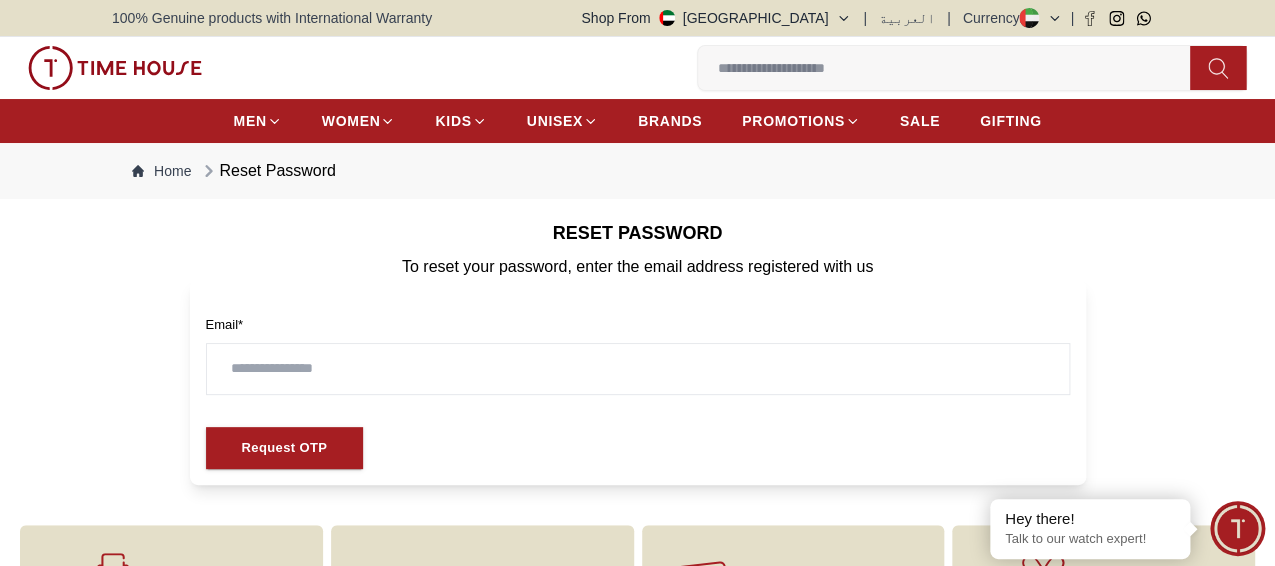 click at bounding box center [638, 369] 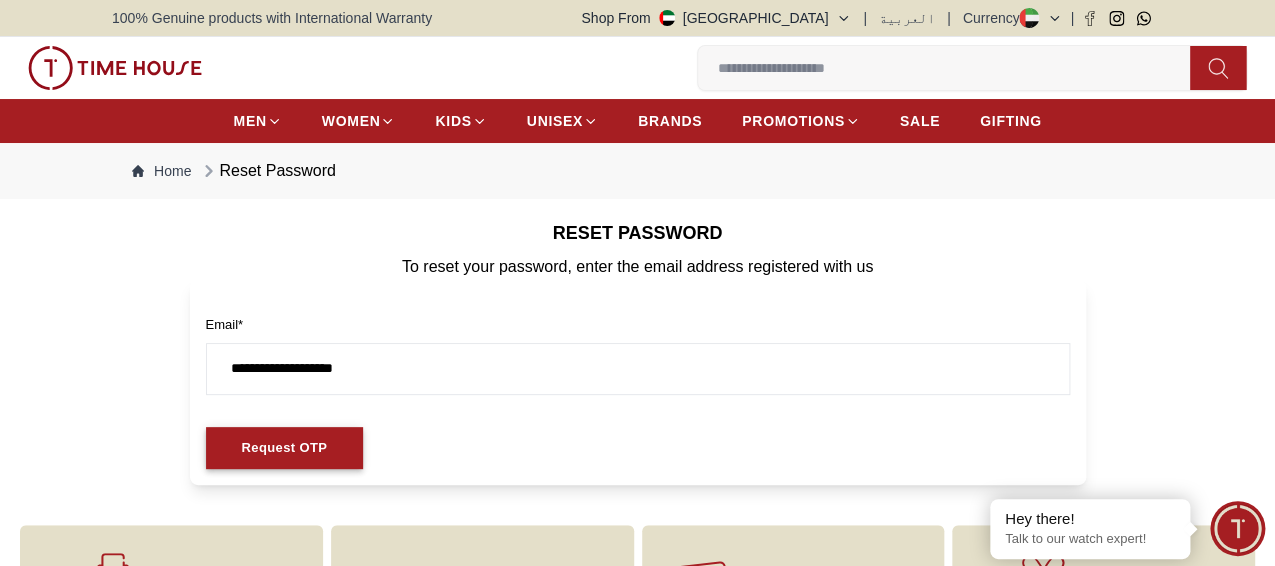 type on "**********" 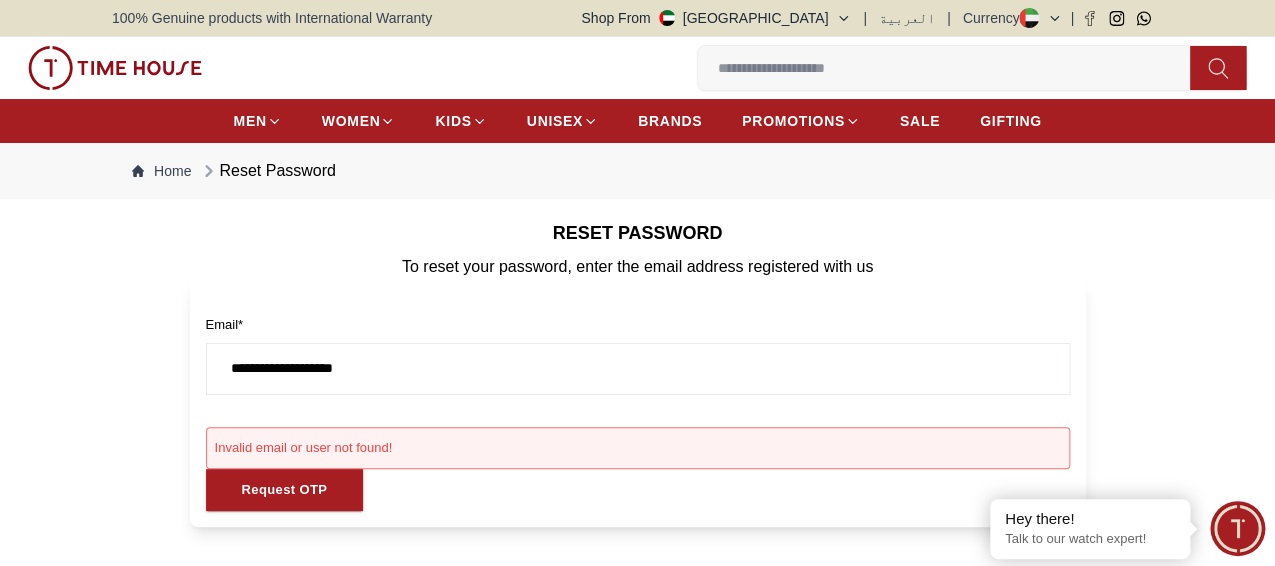 drag, startPoint x: 457, startPoint y: 378, endPoint x: 150, endPoint y: 377, distance: 307.00162 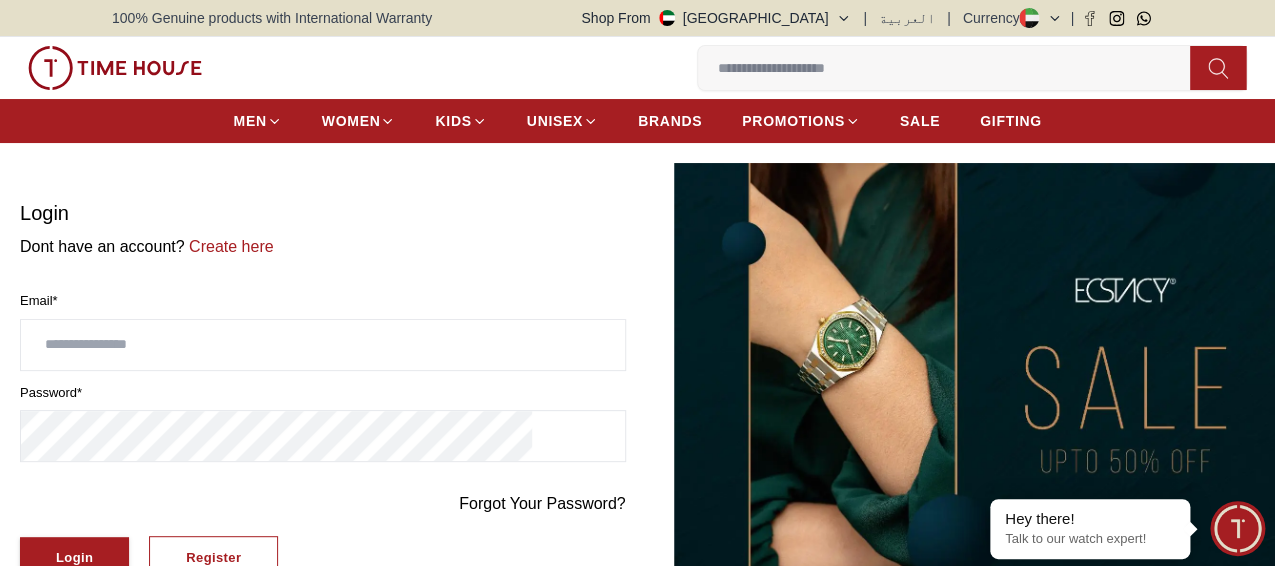 scroll, scrollTop: 300, scrollLeft: 0, axis: vertical 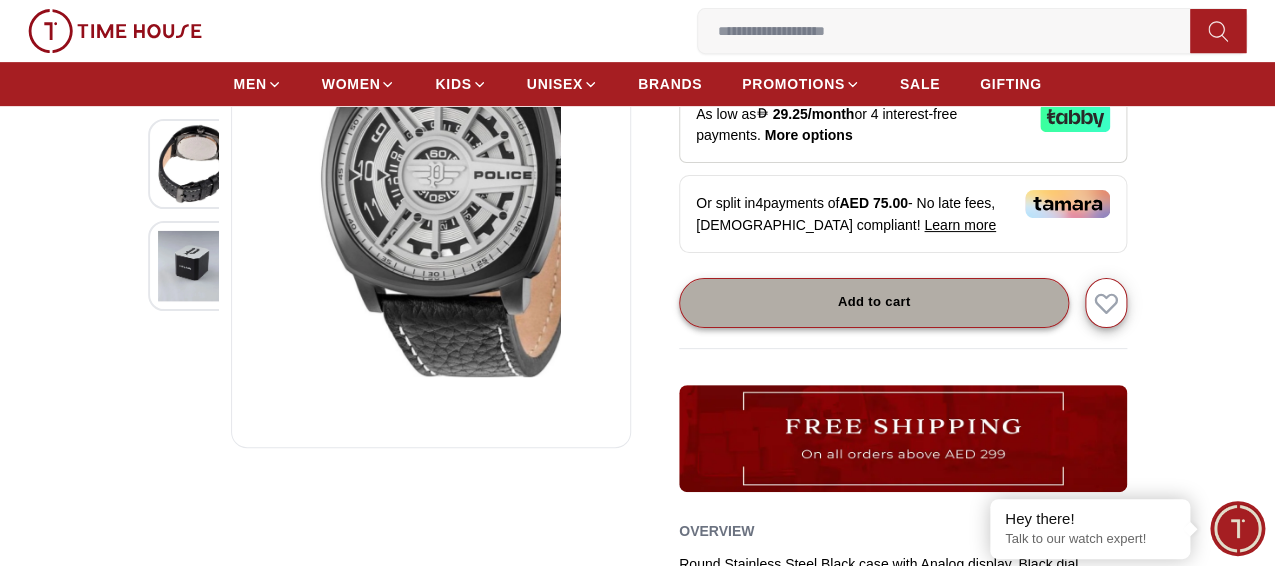 click on "Add to cart" at bounding box center (874, 302) 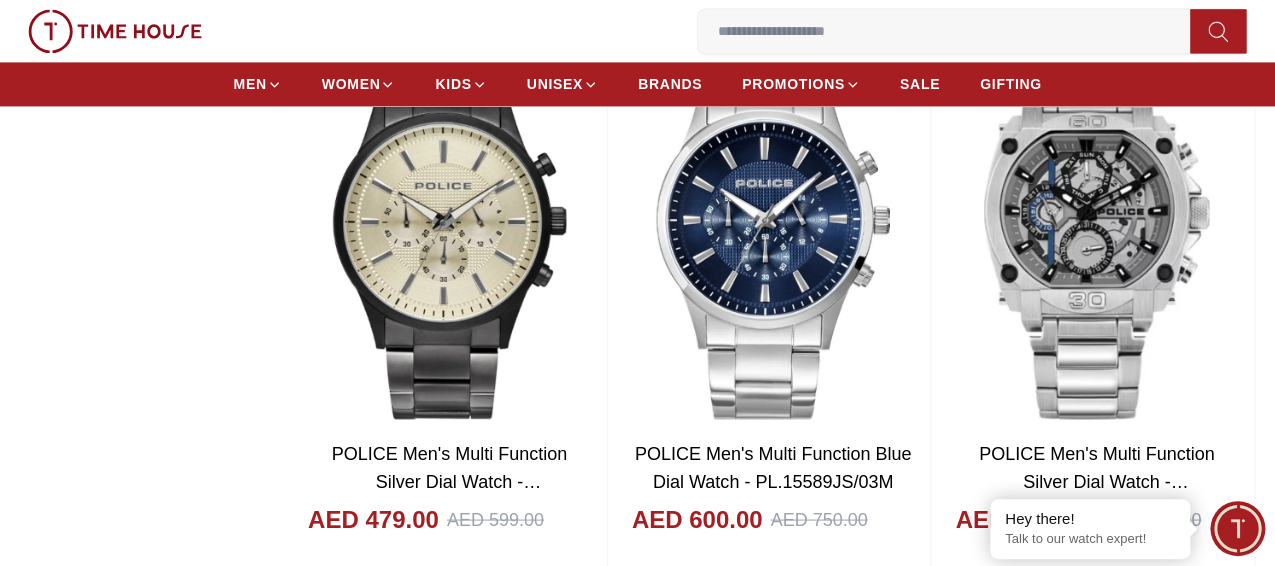 scroll, scrollTop: 3877, scrollLeft: 0, axis: vertical 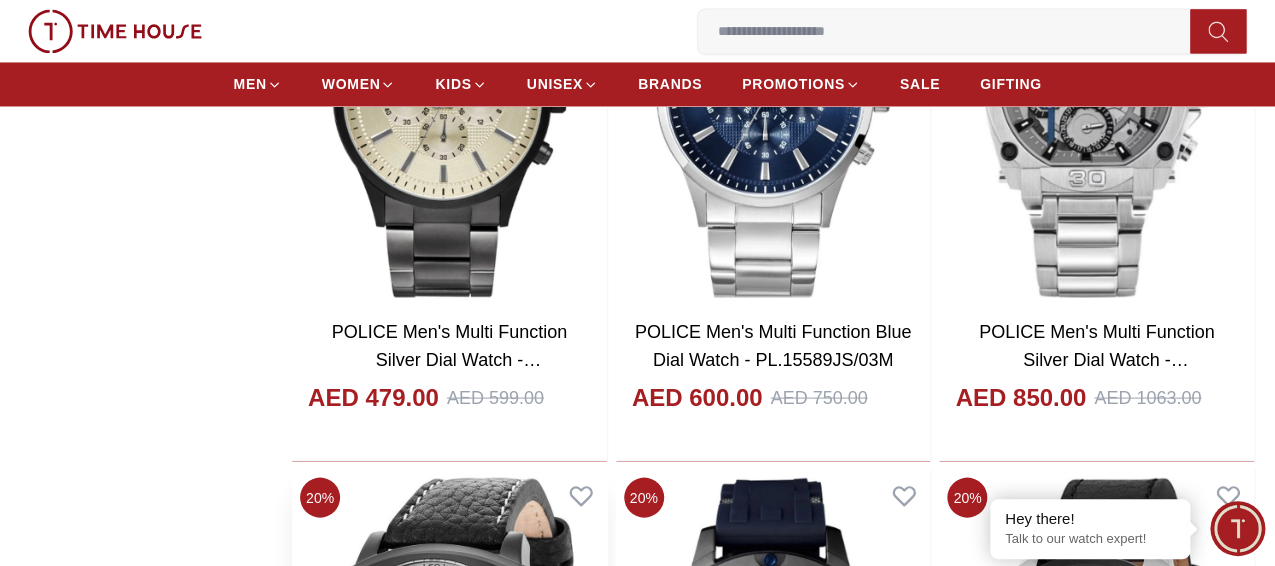 click at bounding box center [449, 669] 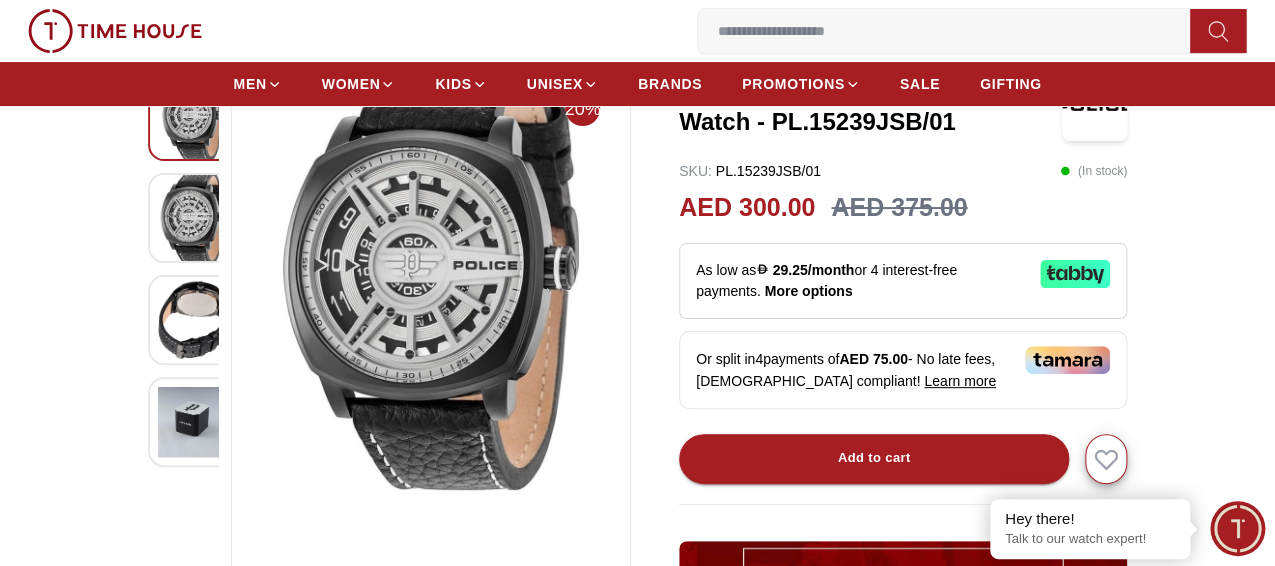 scroll, scrollTop: 100, scrollLeft: 0, axis: vertical 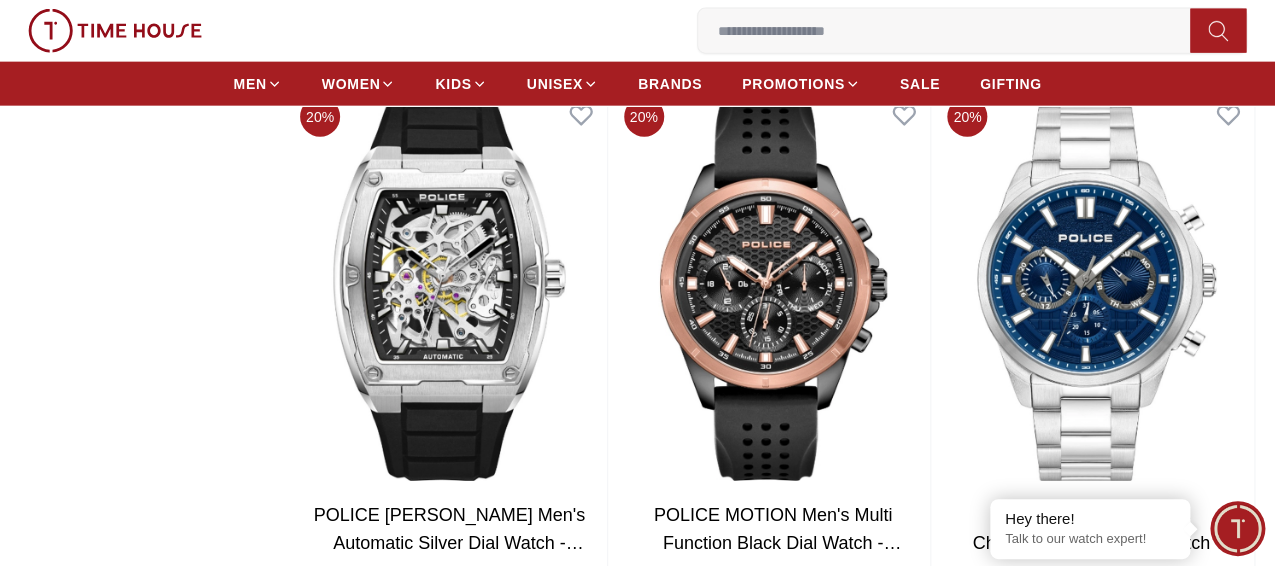 click at bounding box center [773, 853] 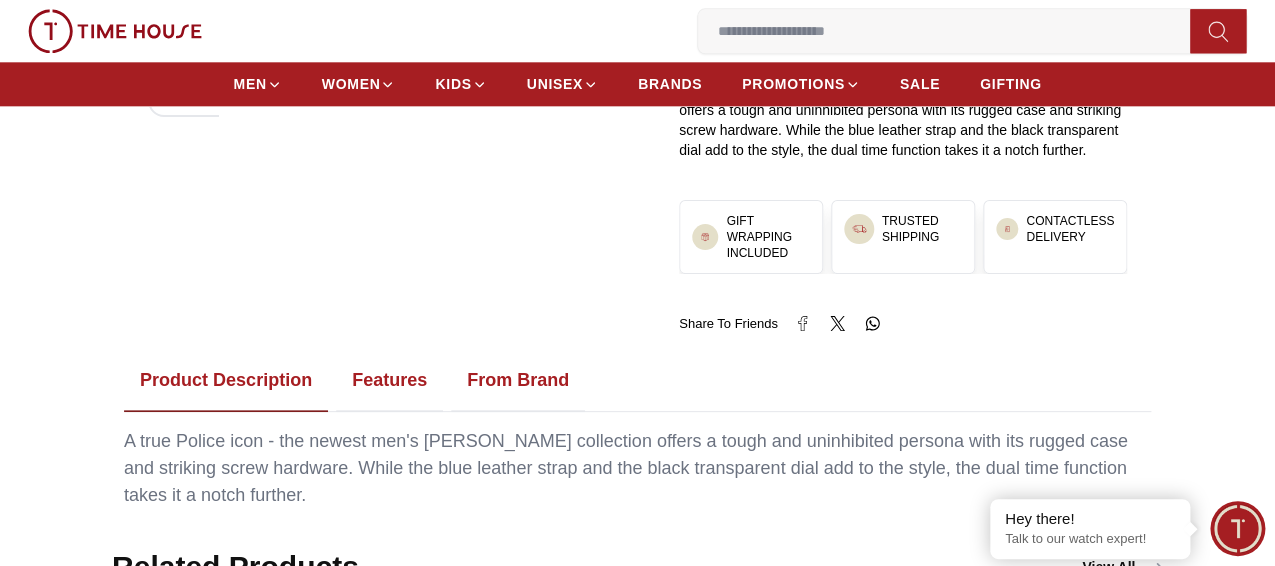 scroll, scrollTop: 0, scrollLeft: 0, axis: both 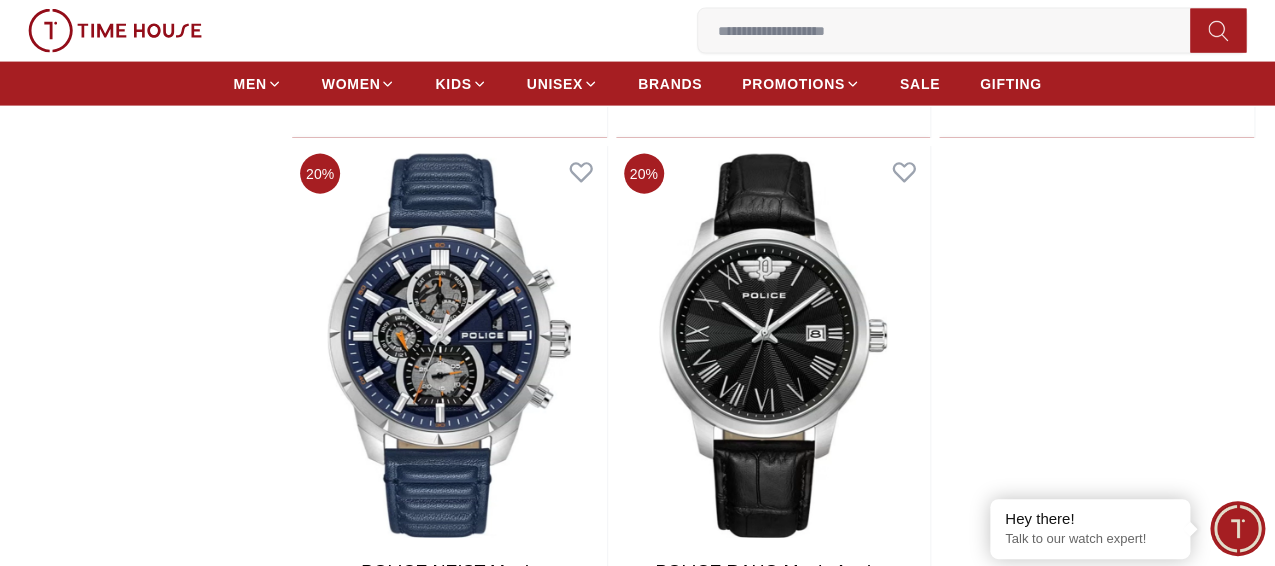 click at bounding box center (0, 0) 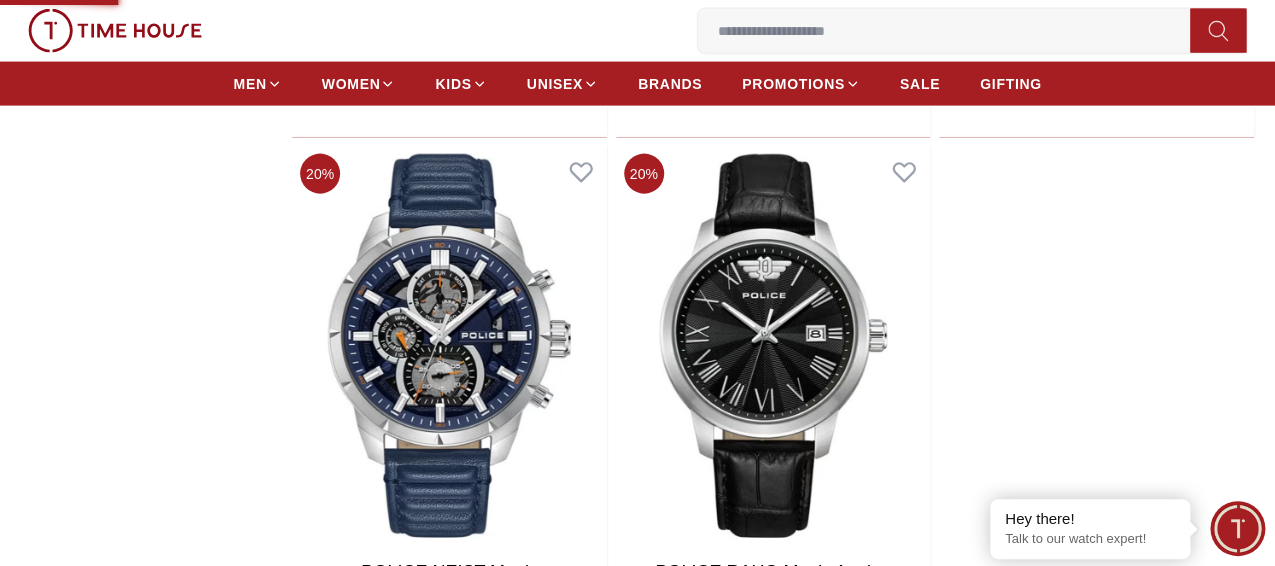 scroll, scrollTop: 0, scrollLeft: 0, axis: both 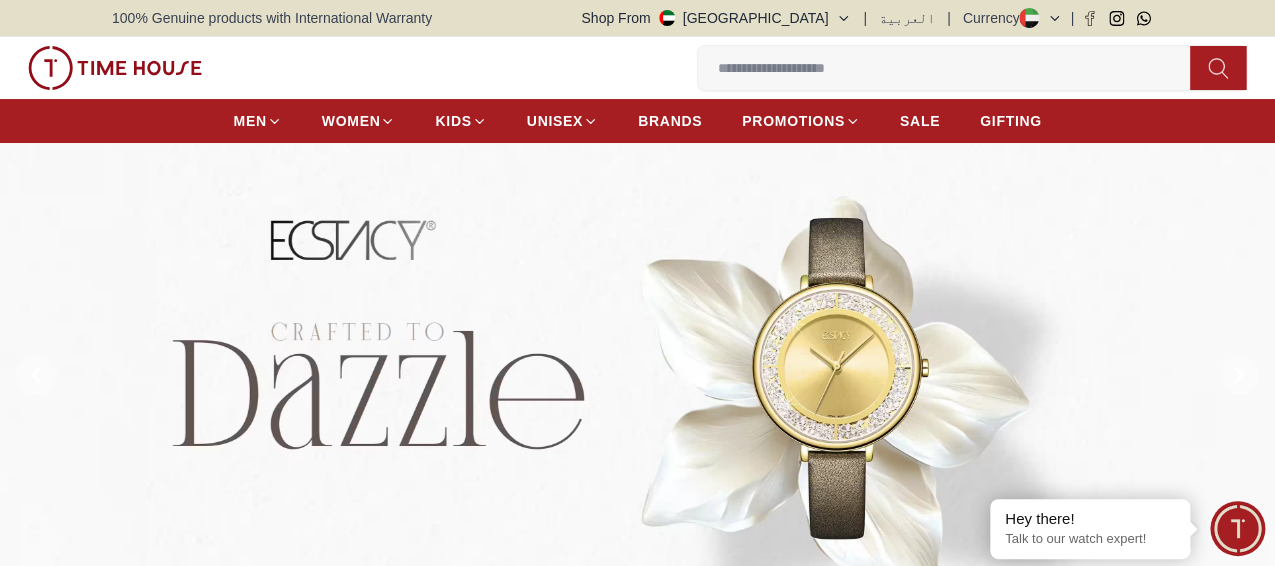 click at bounding box center (952, 68) 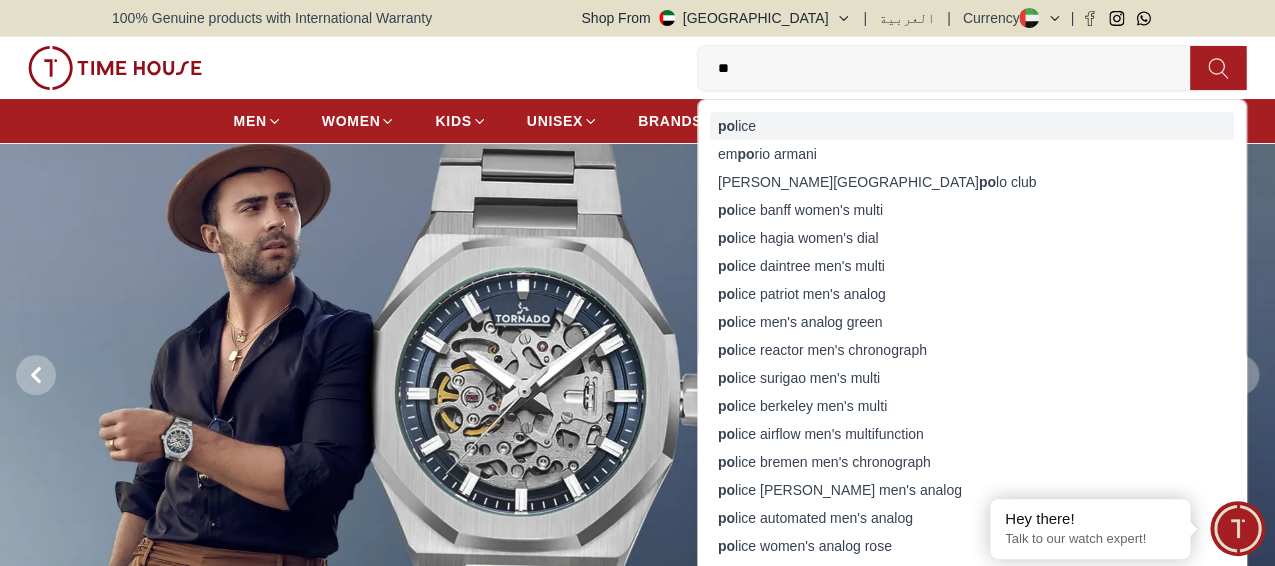 type on "**" 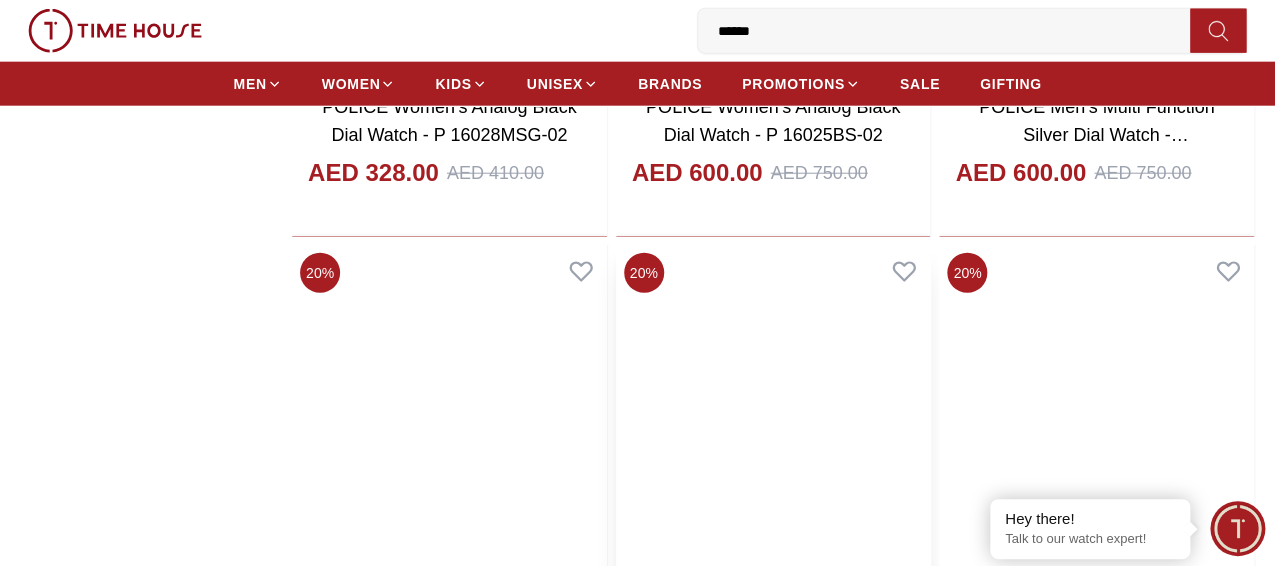 scroll, scrollTop: 1700, scrollLeft: 0, axis: vertical 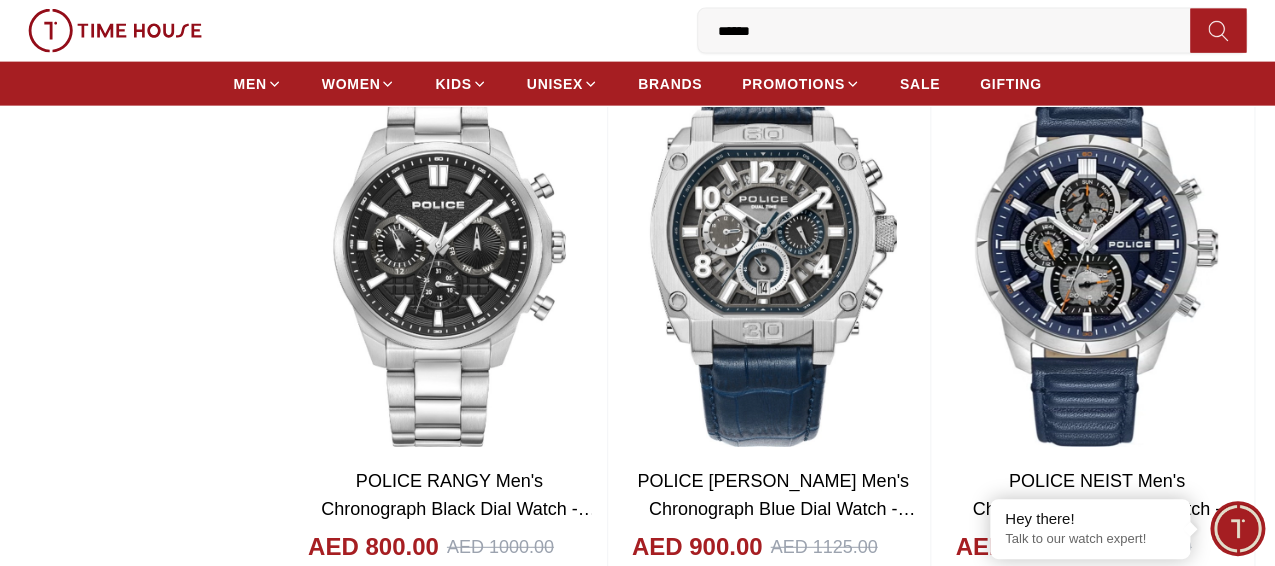 click at bounding box center (1096, 819) 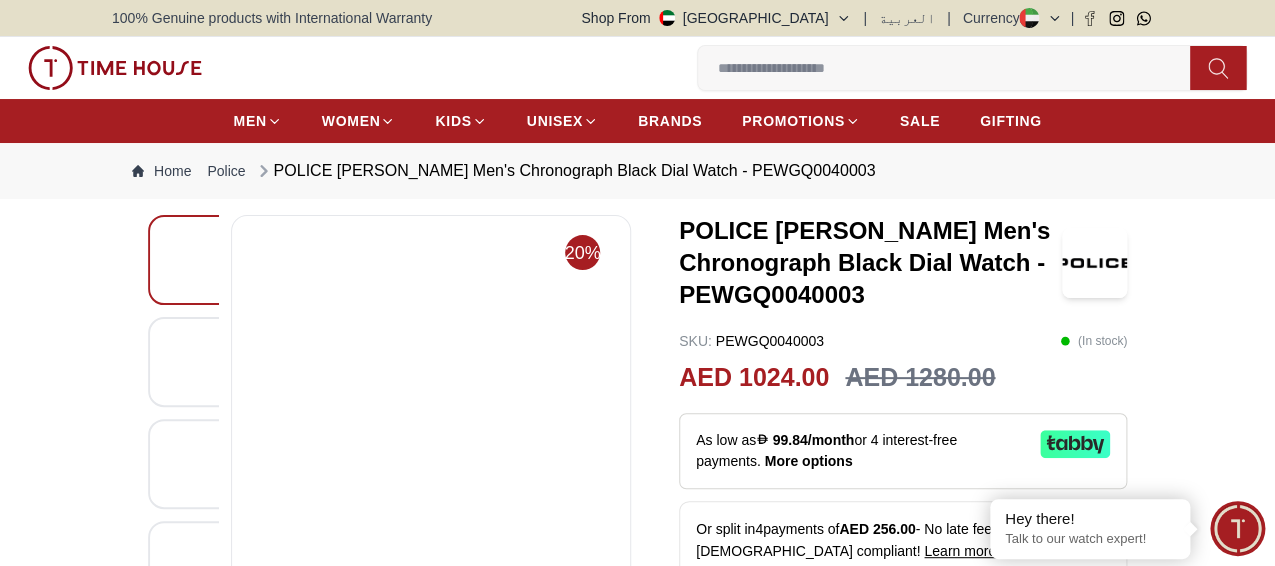 scroll, scrollTop: 100, scrollLeft: 0, axis: vertical 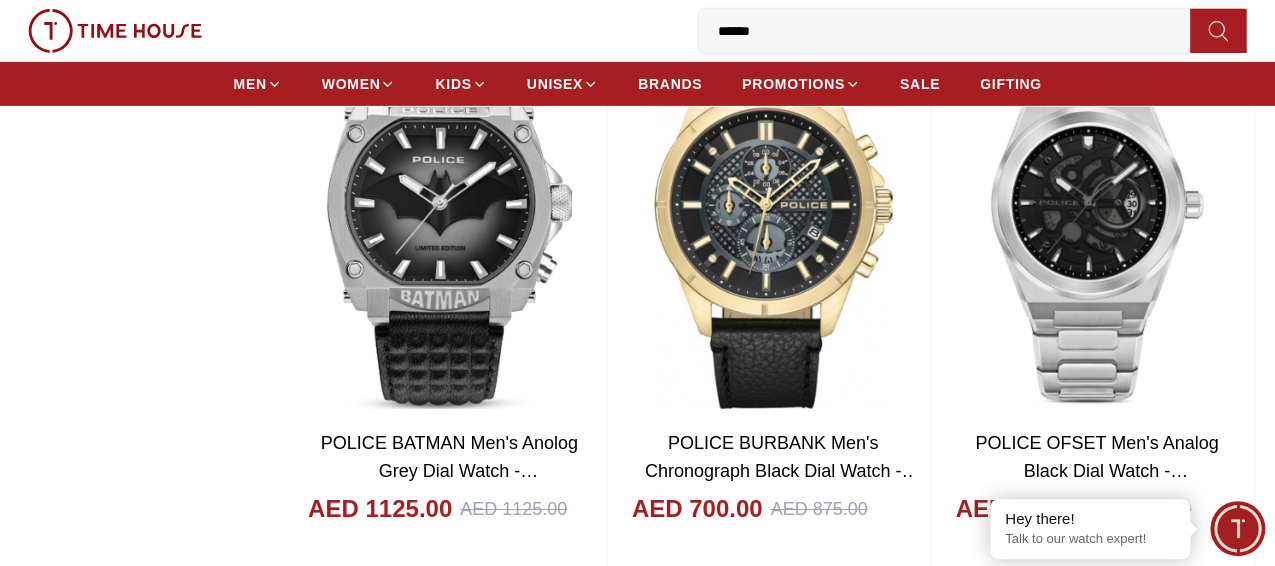 click at bounding box center [0, 0] 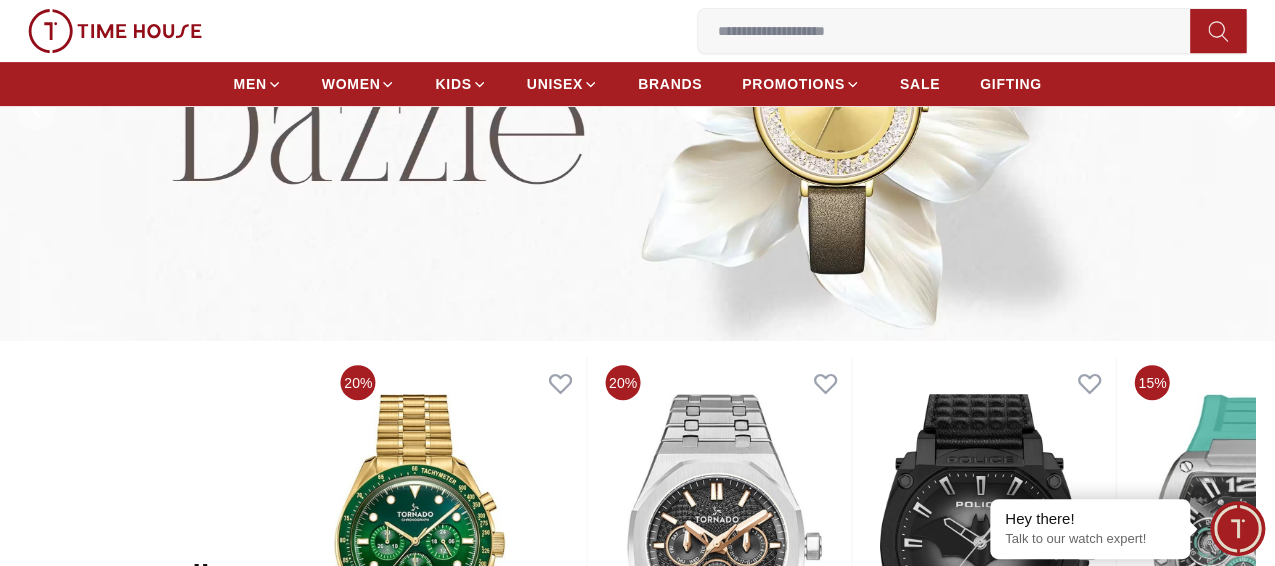 scroll, scrollTop: 300, scrollLeft: 0, axis: vertical 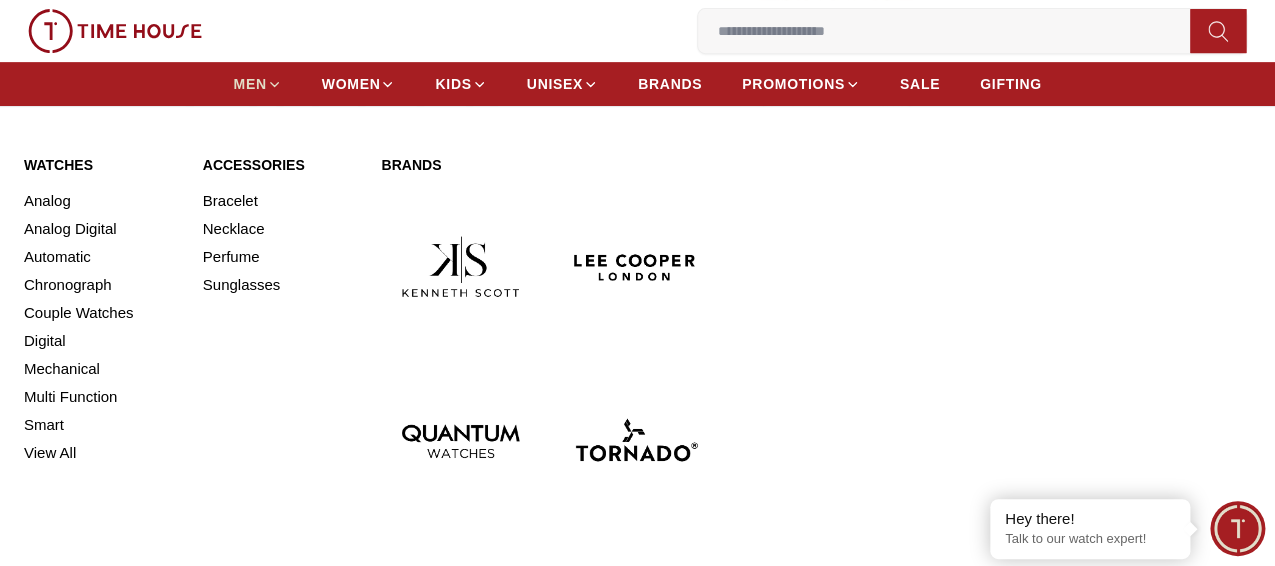 click on "MEN" at bounding box center [257, 84] 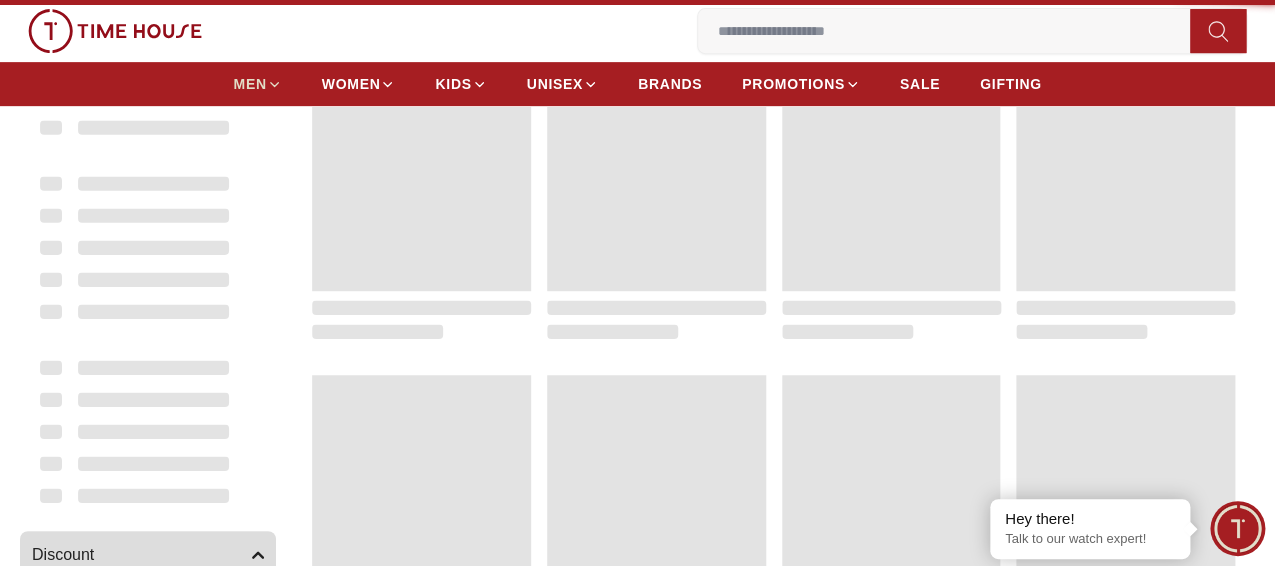 scroll, scrollTop: 0, scrollLeft: 0, axis: both 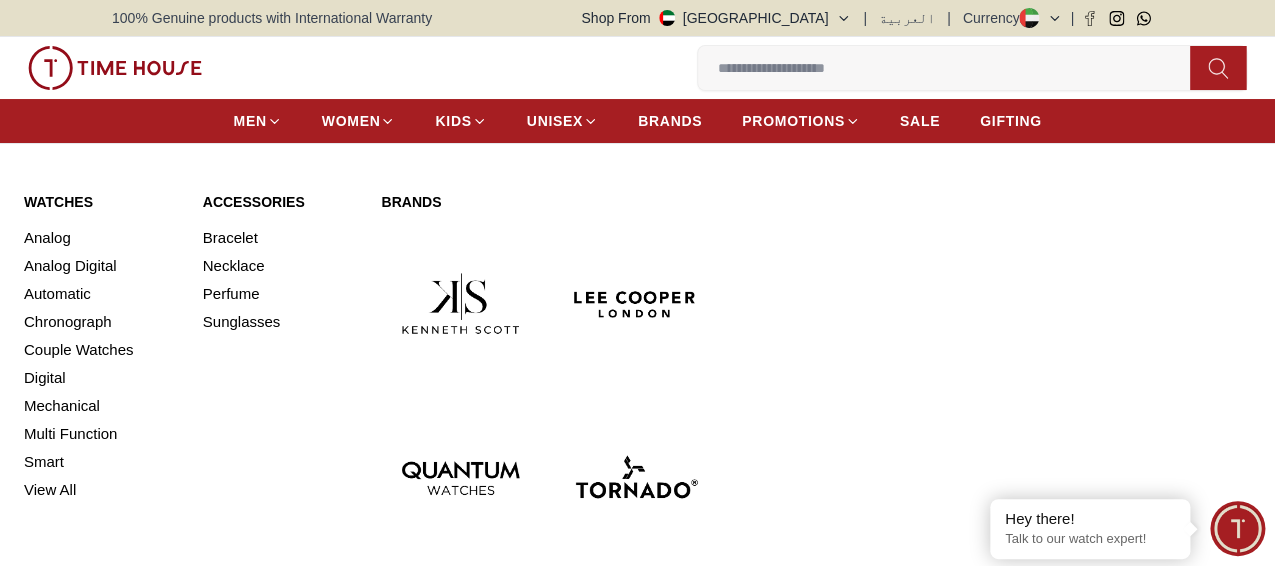 click at bounding box center (635, 478) 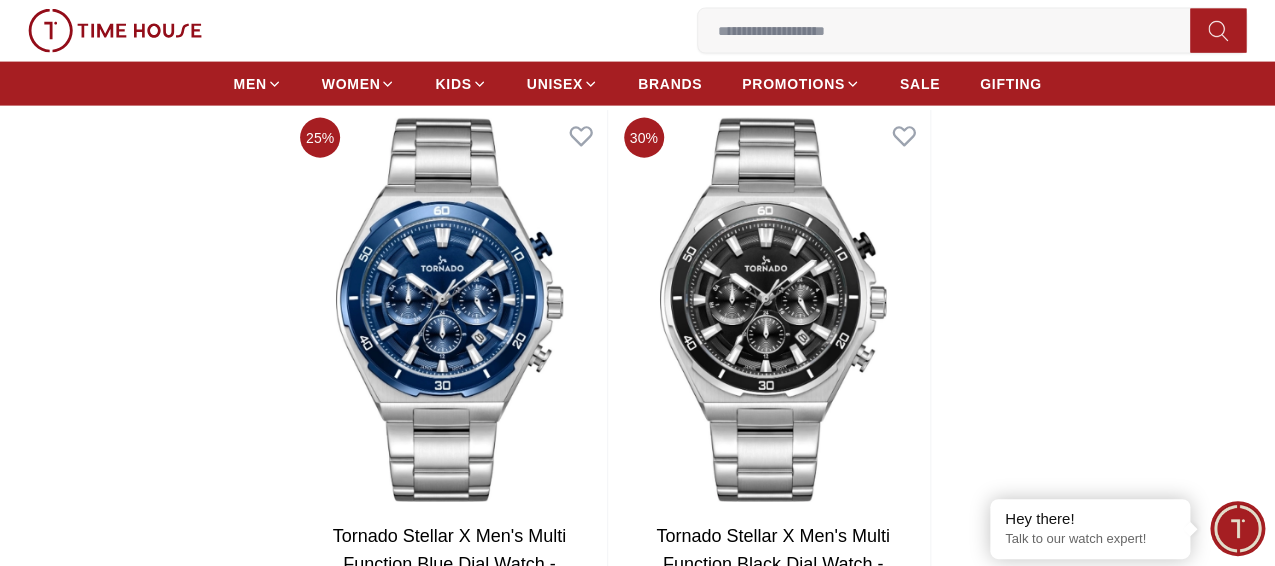 scroll, scrollTop: 4300, scrollLeft: 0, axis: vertical 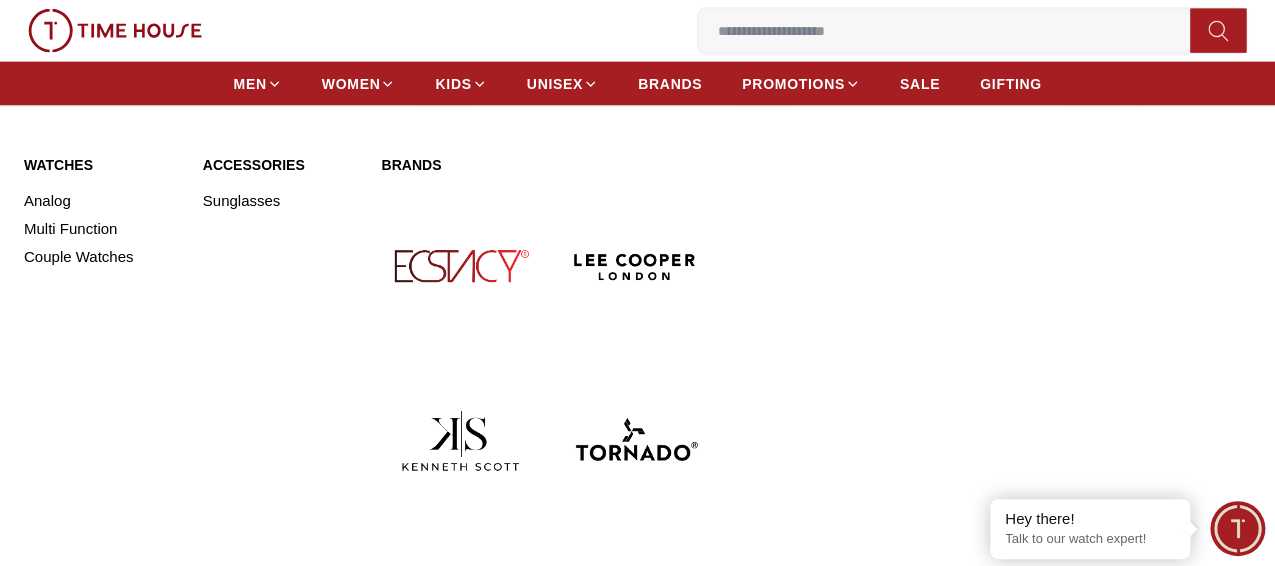 click at bounding box center [460, 615] 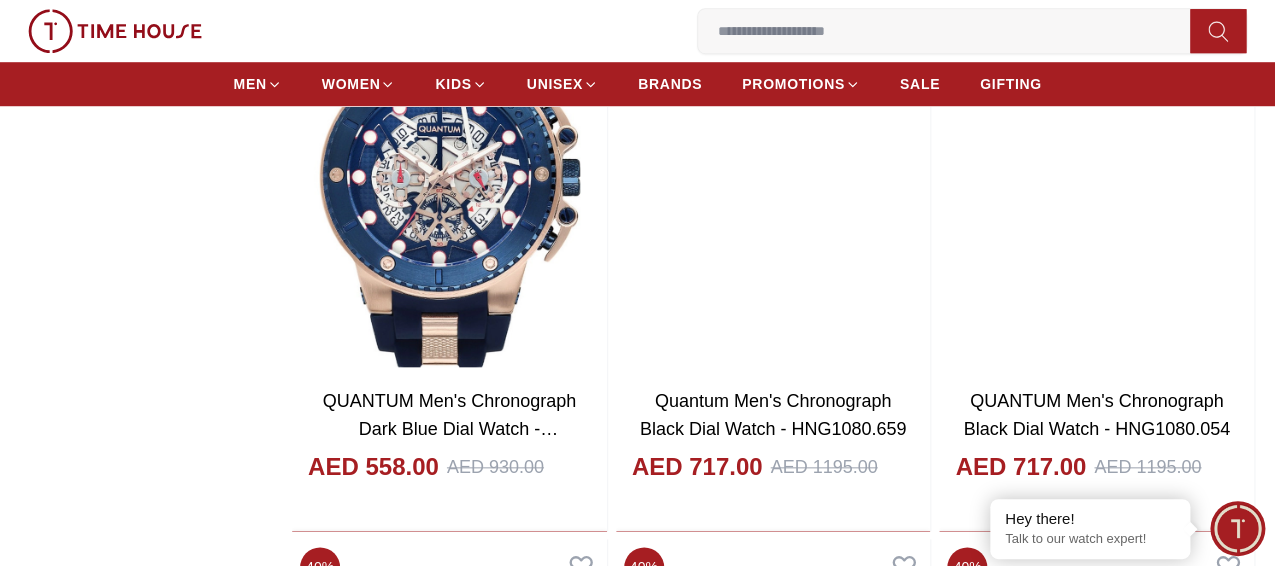 scroll, scrollTop: 3400, scrollLeft: 0, axis: vertical 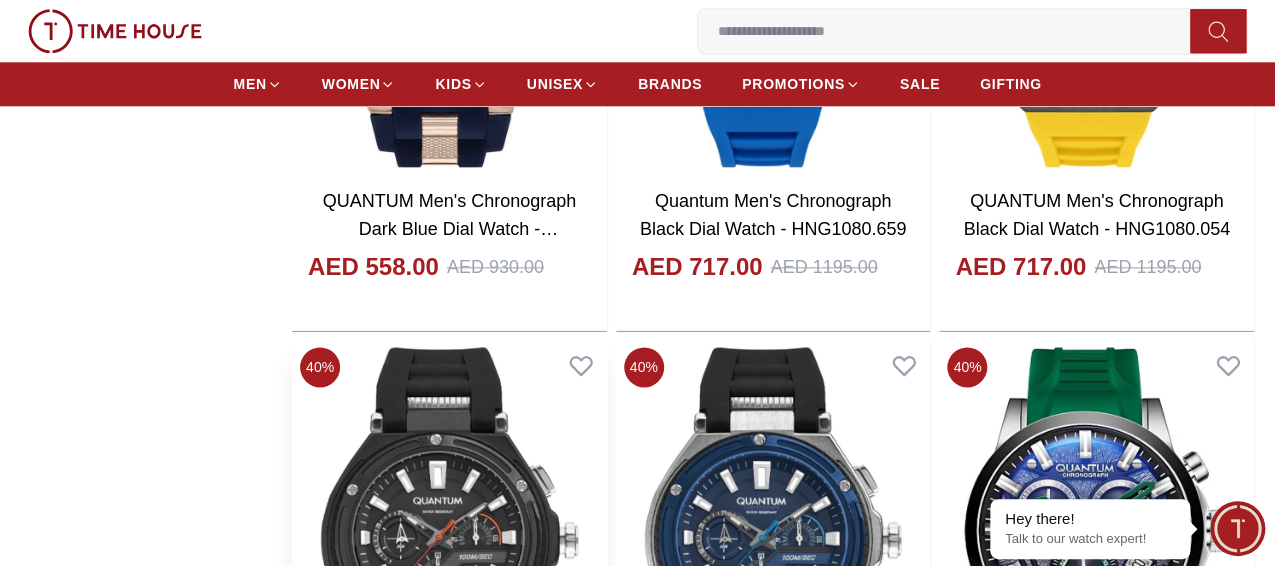 click at bounding box center (449, 539) 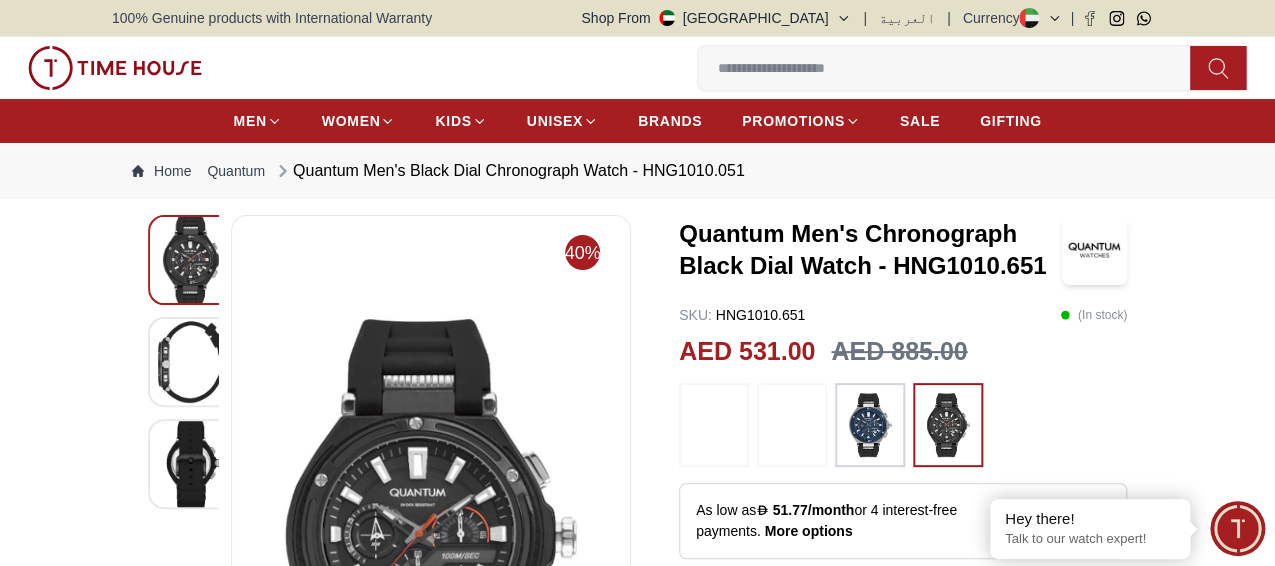 scroll, scrollTop: 100, scrollLeft: 0, axis: vertical 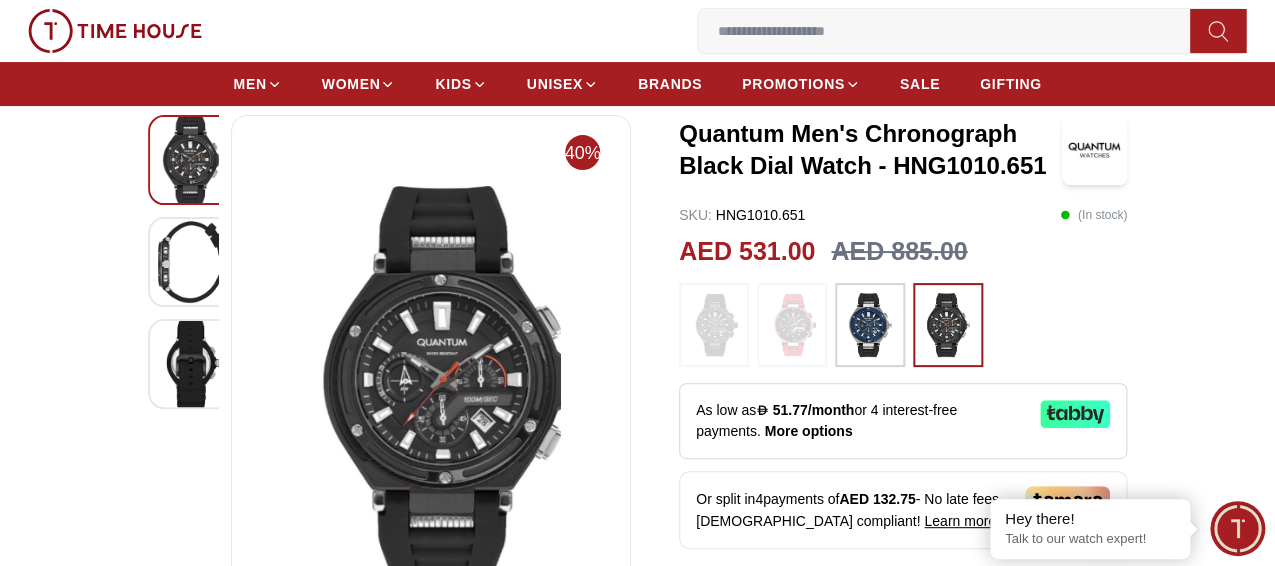 click at bounding box center (193, 262) 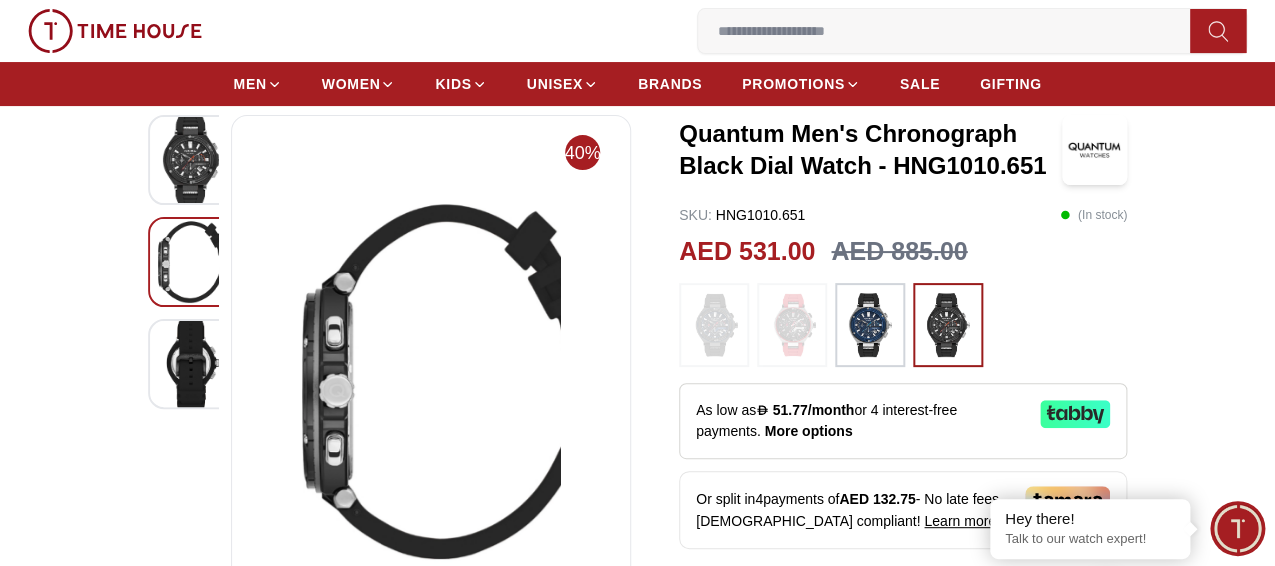 click at bounding box center [193, 364] 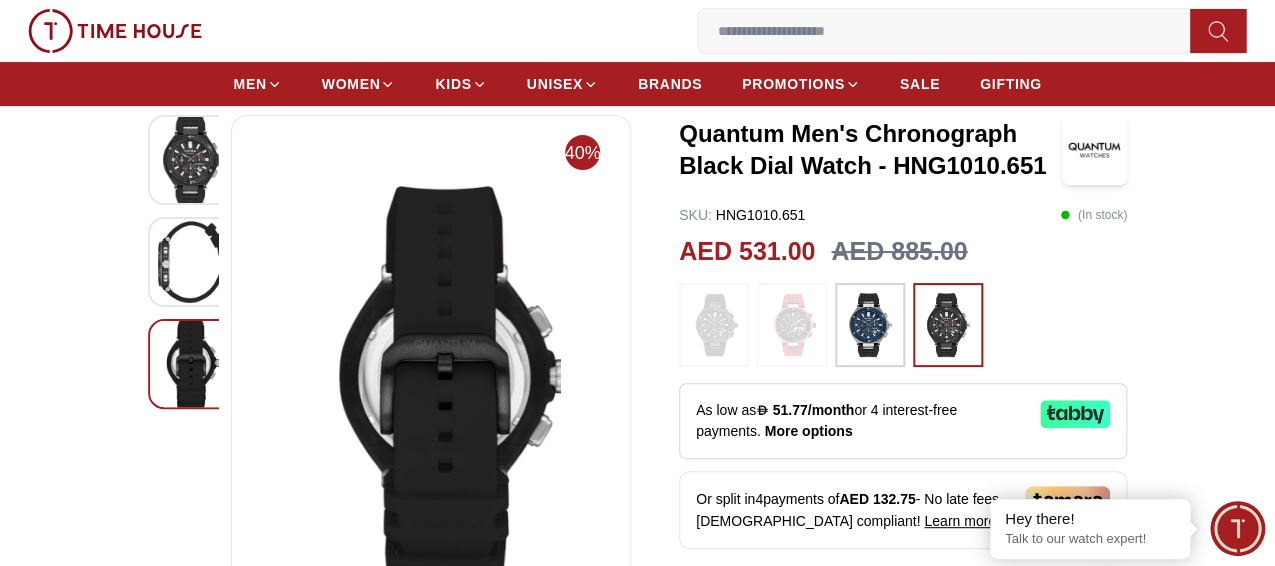 click at bounding box center (193, 160) 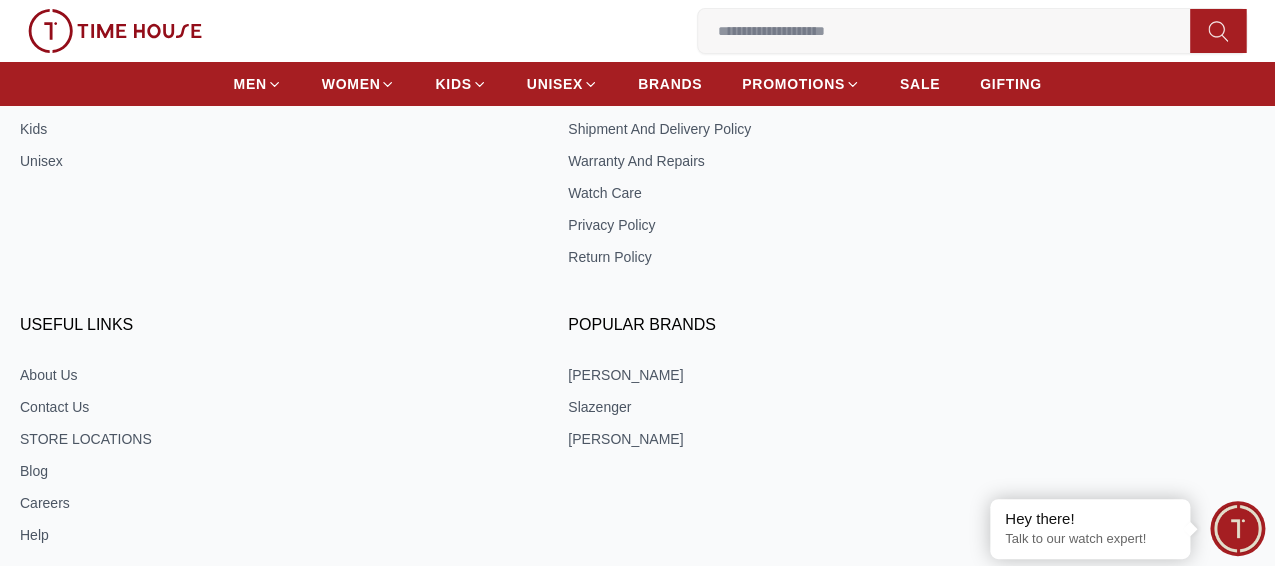 scroll, scrollTop: 4800, scrollLeft: 0, axis: vertical 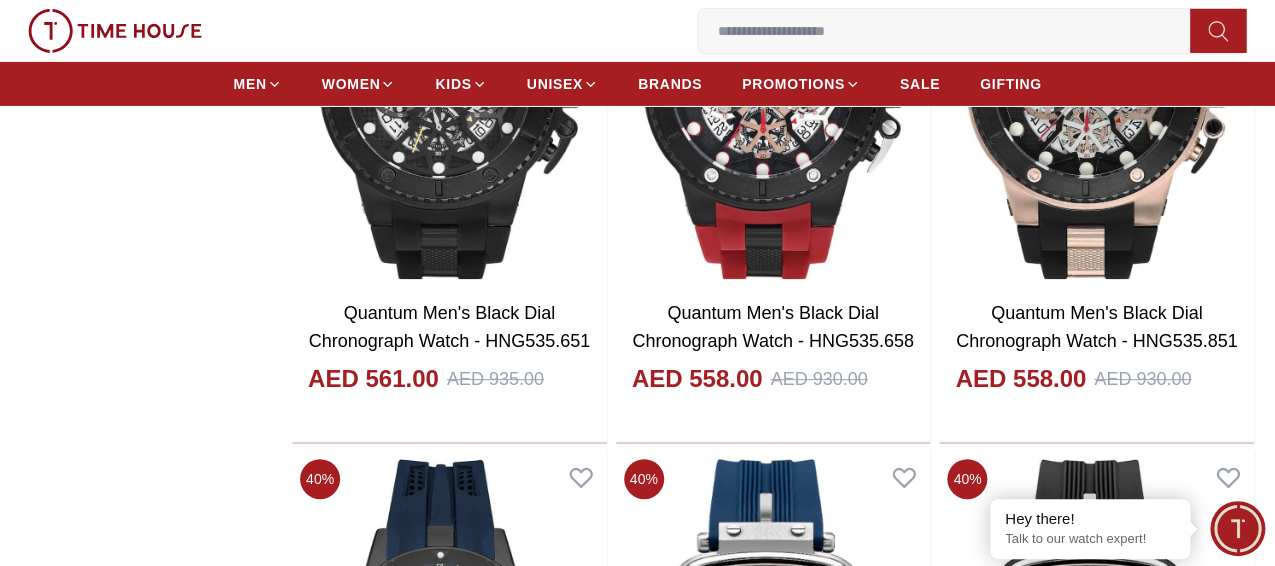click at bounding box center [0, 0] 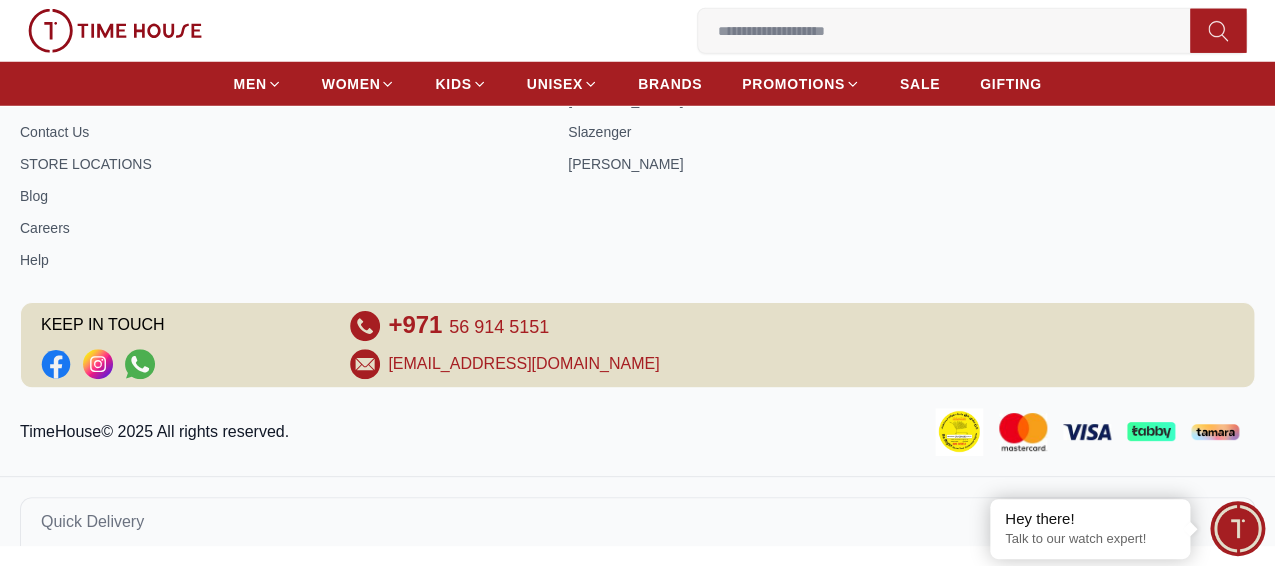 scroll, scrollTop: 6857, scrollLeft: 0, axis: vertical 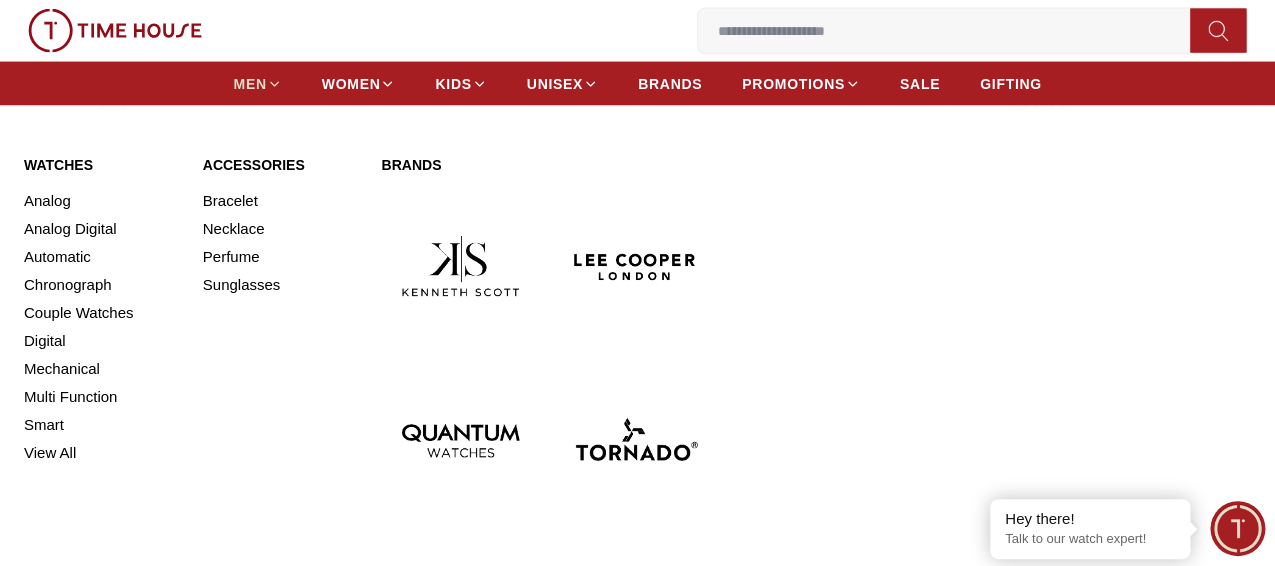click 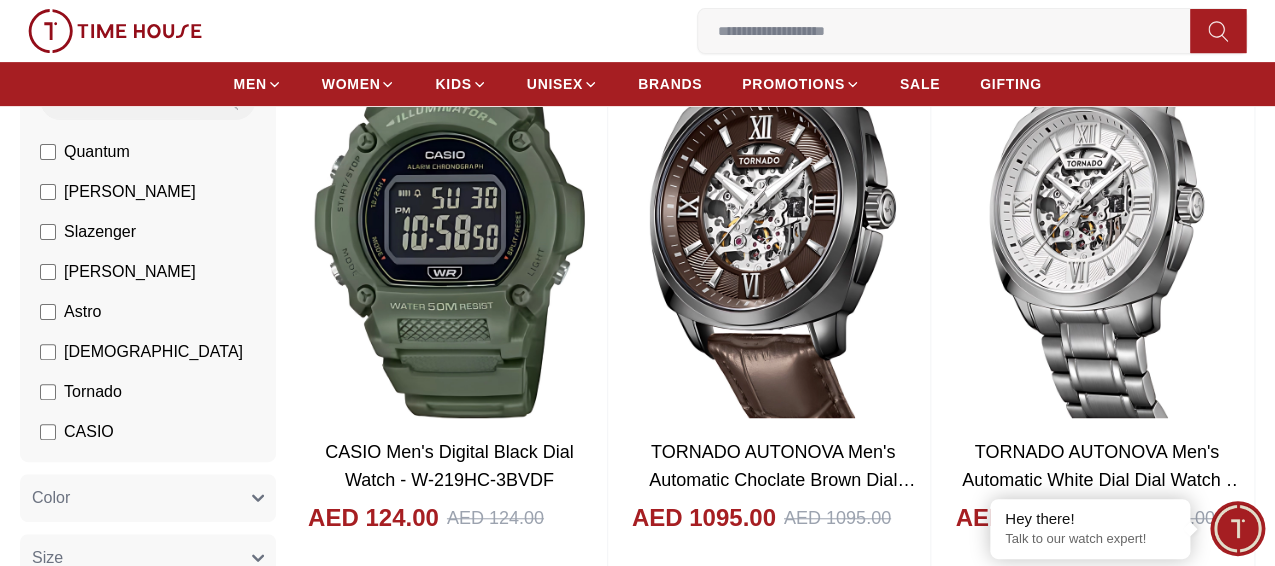 scroll, scrollTop: 300, scrollLeft: 0, axis: vertical 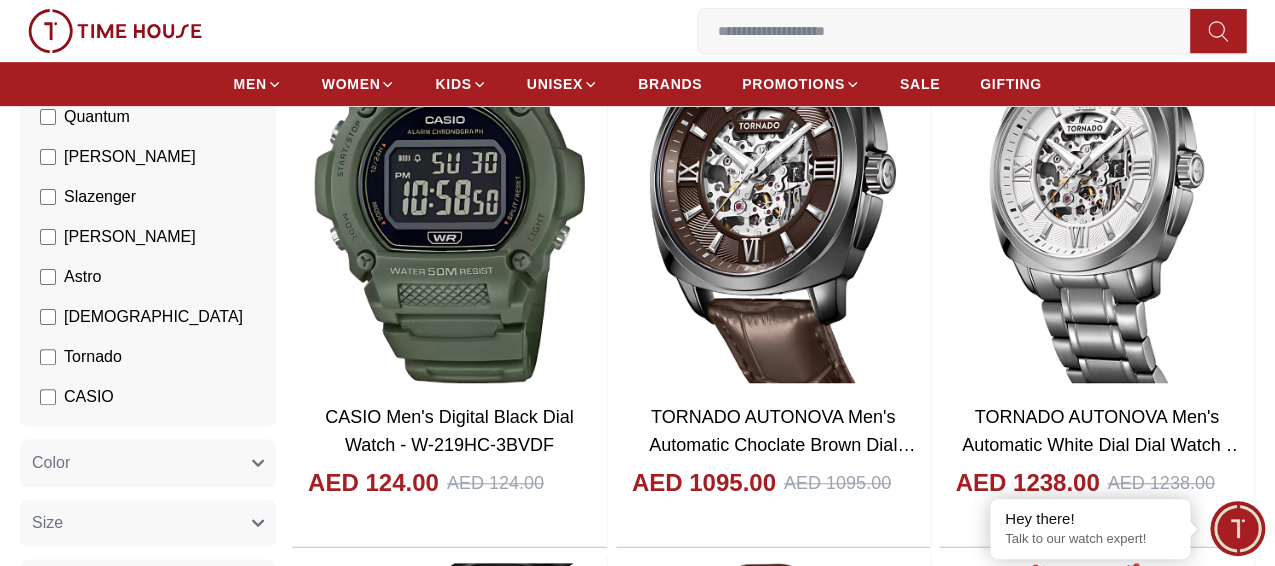 click on "CASIO" at bounding box center (77, 397) 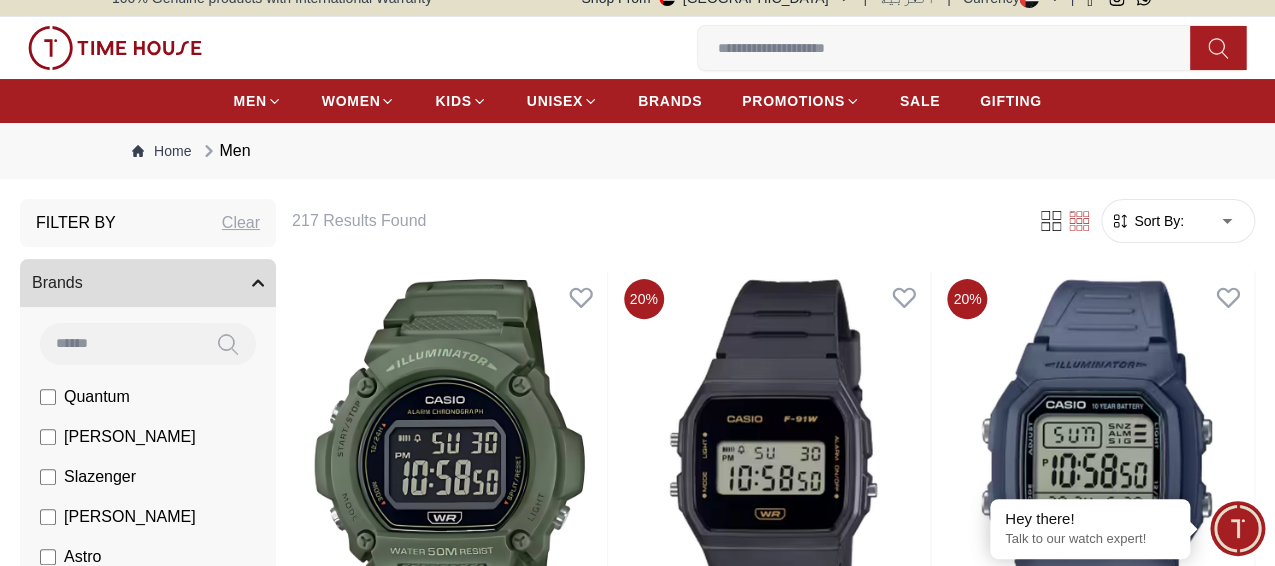 scroll, scrollTop: 0, scrollLeft: 0, axis: both 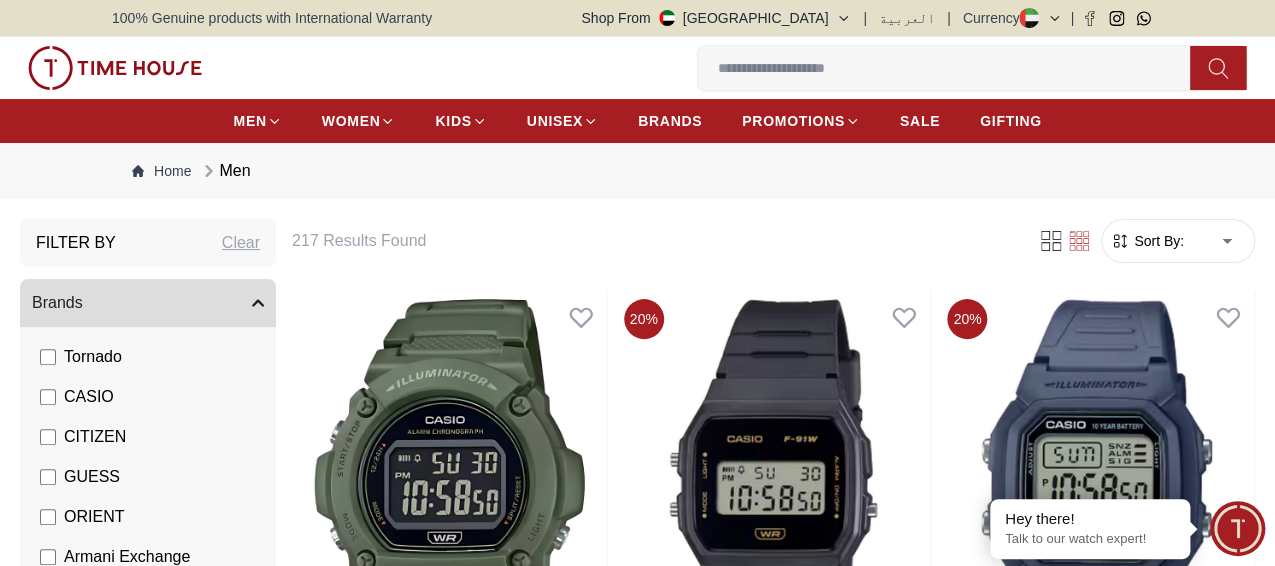 click on "CITIZEN" at bounding box center [95, 437] 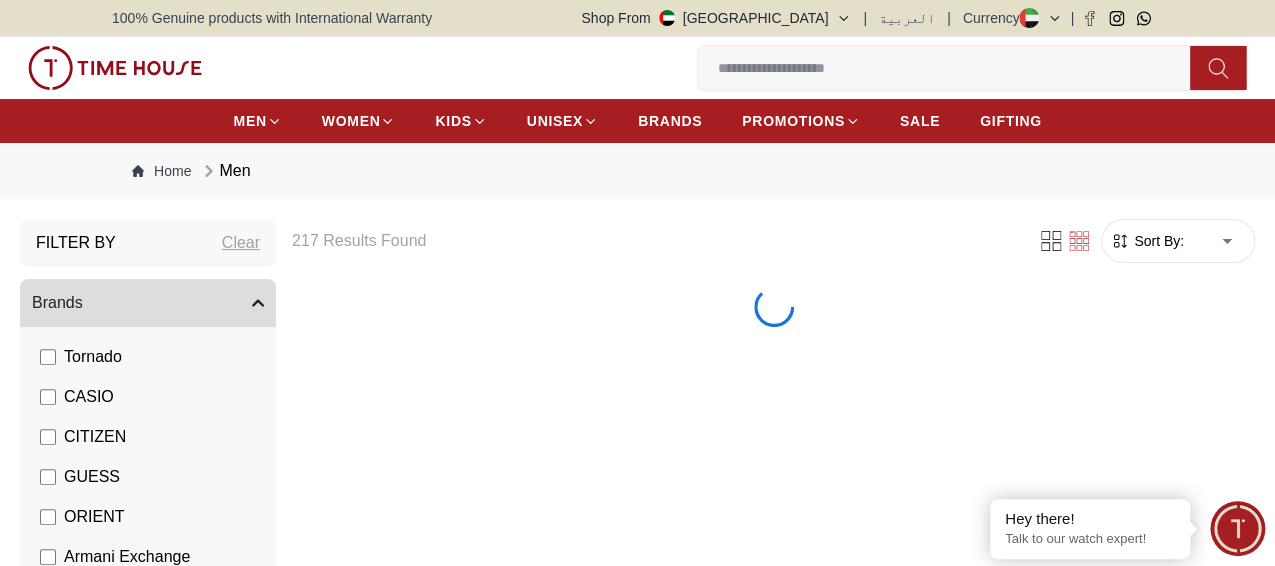 click on "GUESS" at bounding box center [92, 477] 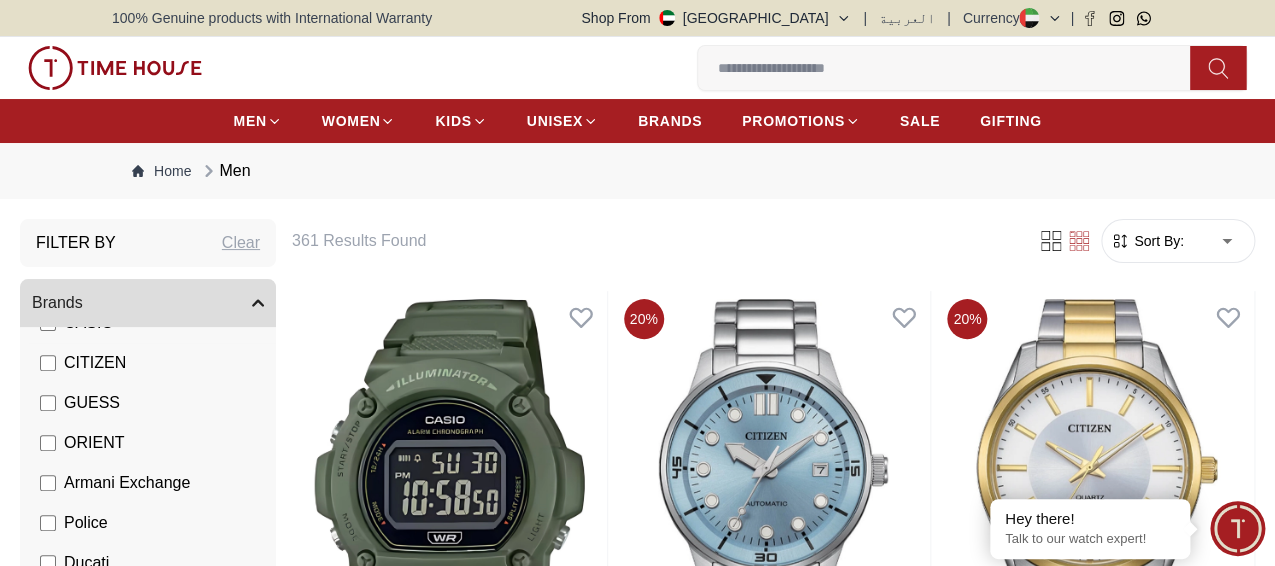 scroll, scrollTop: 388, scrollLeft: 0, axis: vertical 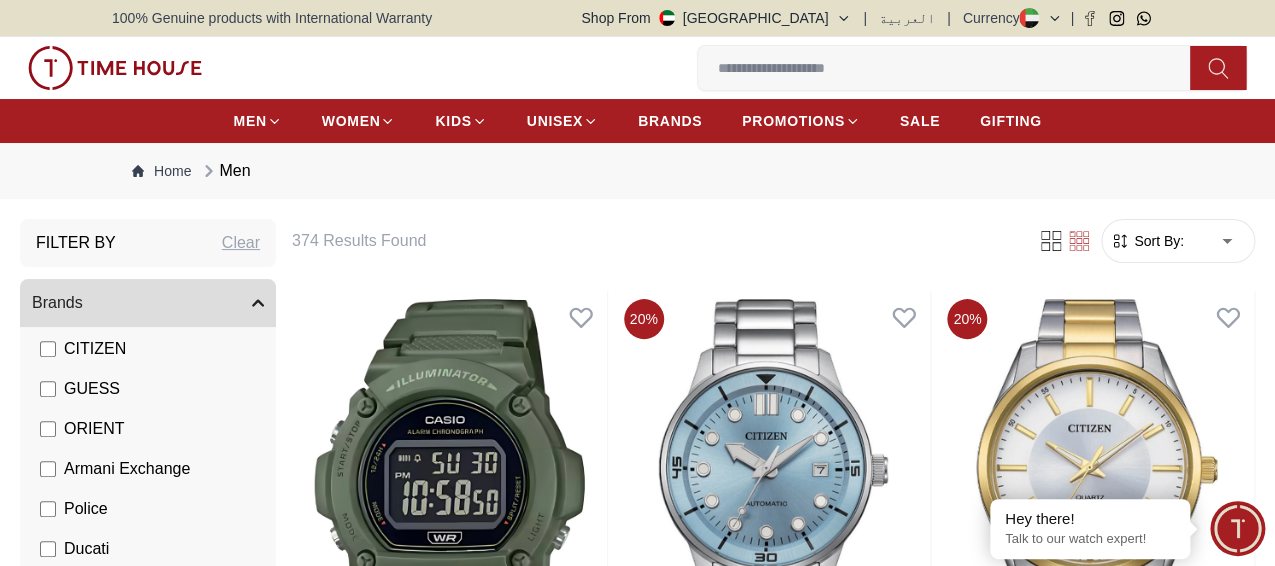 click on "ORIENT" at bounding box center (94, 429) 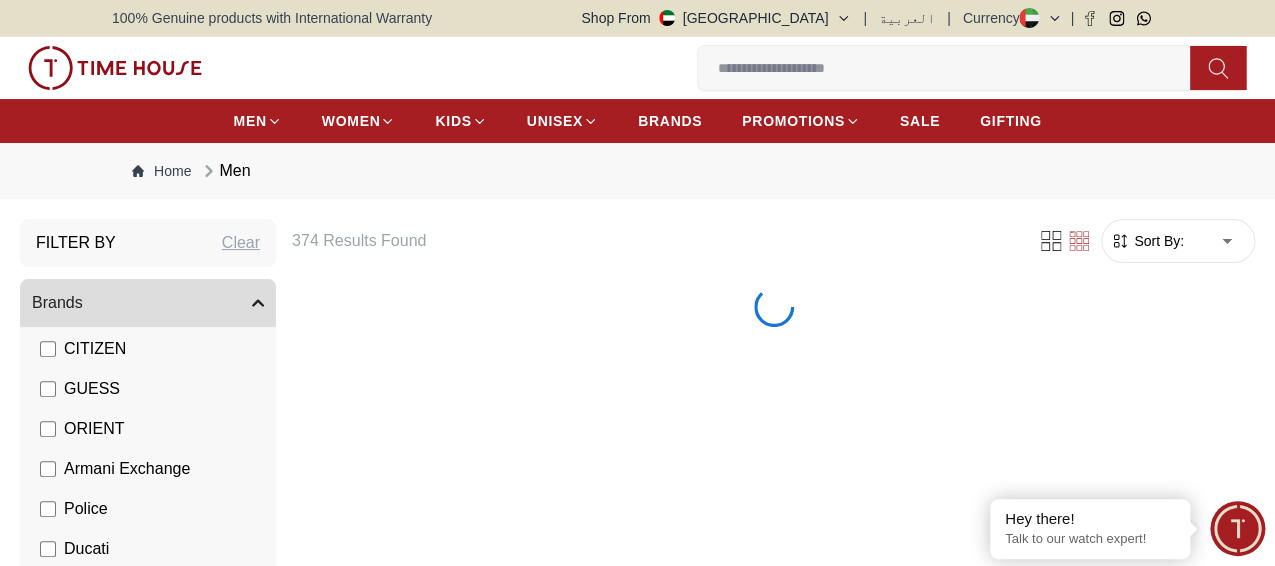 scroll, scrollTop: 100, scrollLeft: 0, axis: vertical 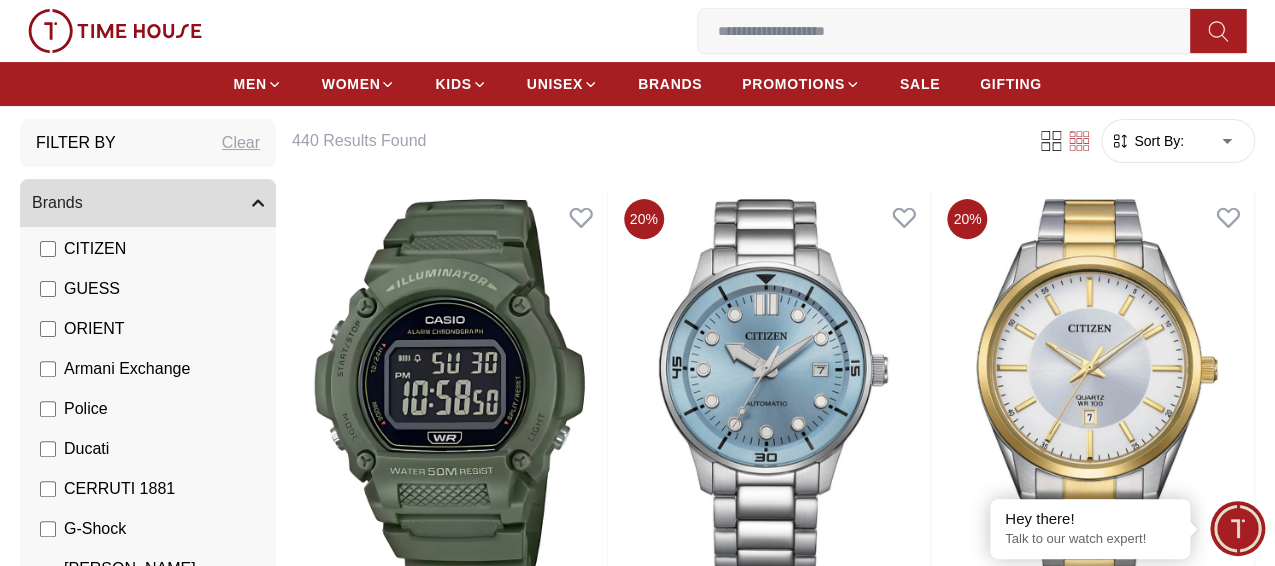 click on "Armani Exchange" at bounding box center (127, 369) 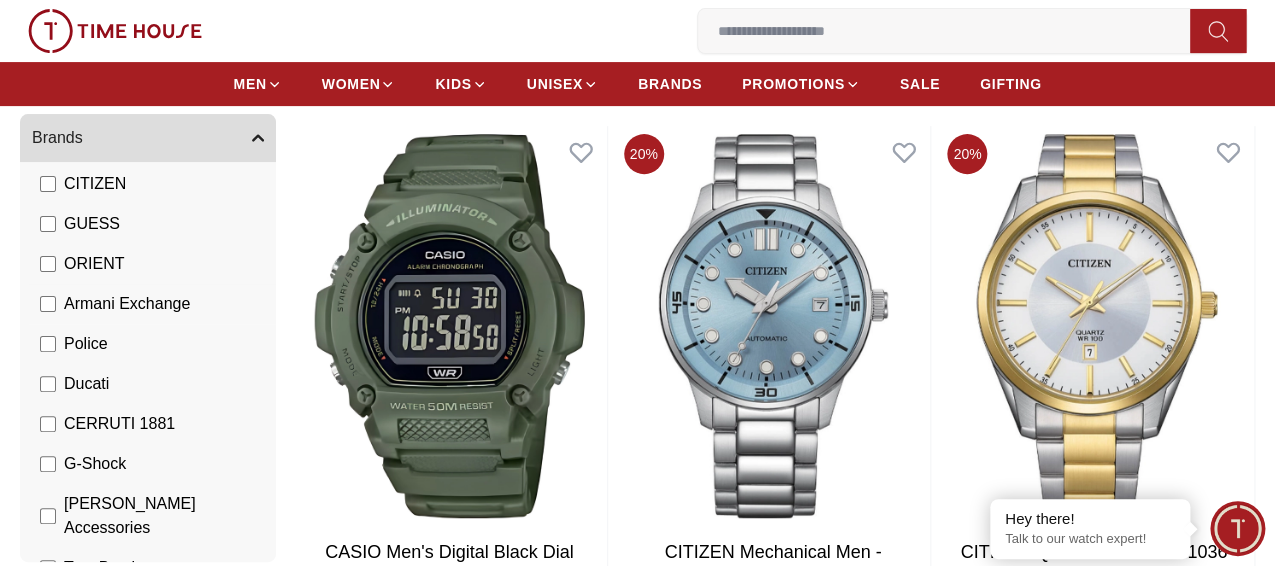 scroll, scrollTop: 200, scrollLeft: 0, axis: vertical 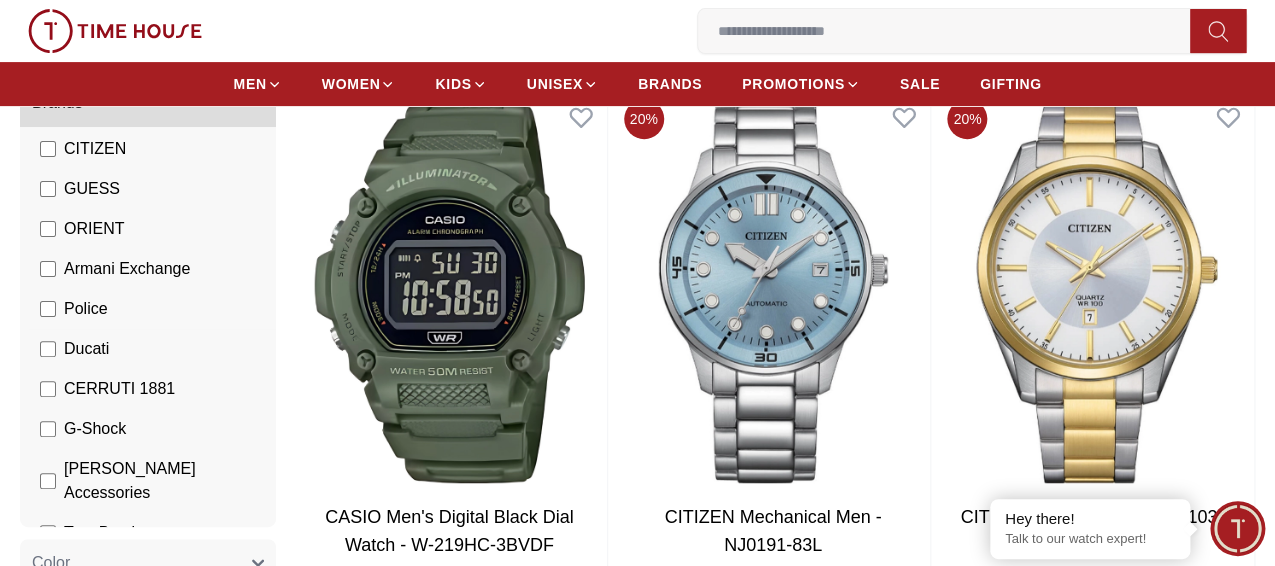 drag, startPoint x: 165, startPoint y: 349, endPoint x: 174, endPoint y: 364, distance: 17.492855 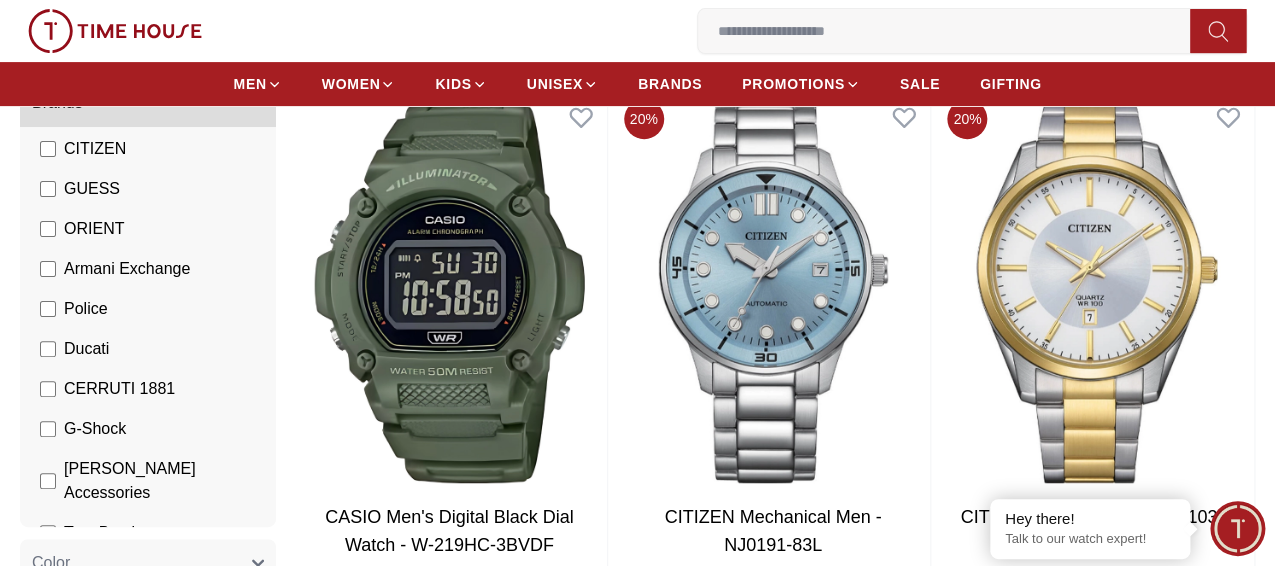 click on "CERRUTI 1881" at bounding box center [119, 389] 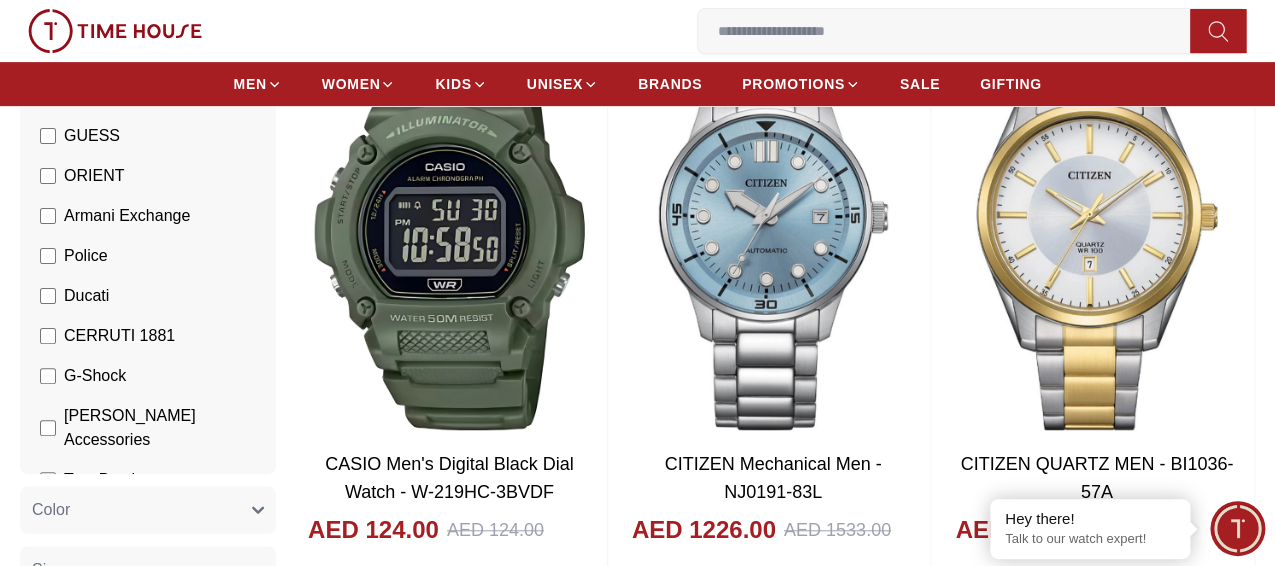 scroll, scrollTop: 0, scrollLeft: 0, axis: both 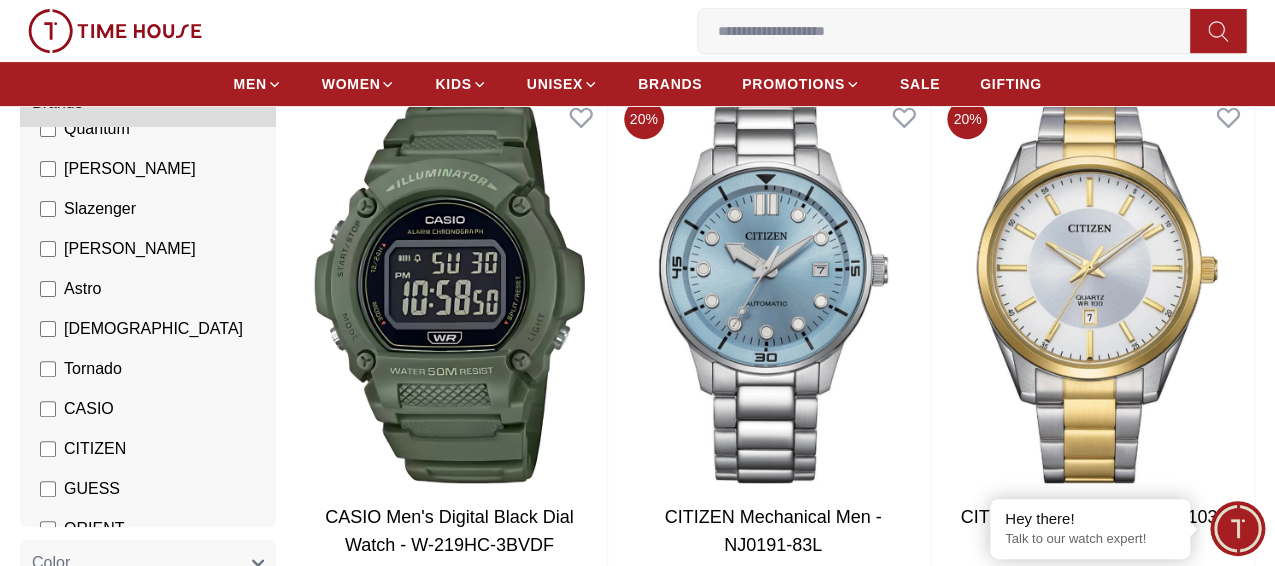 click on "CASIO" at bounding box center [89, 409] 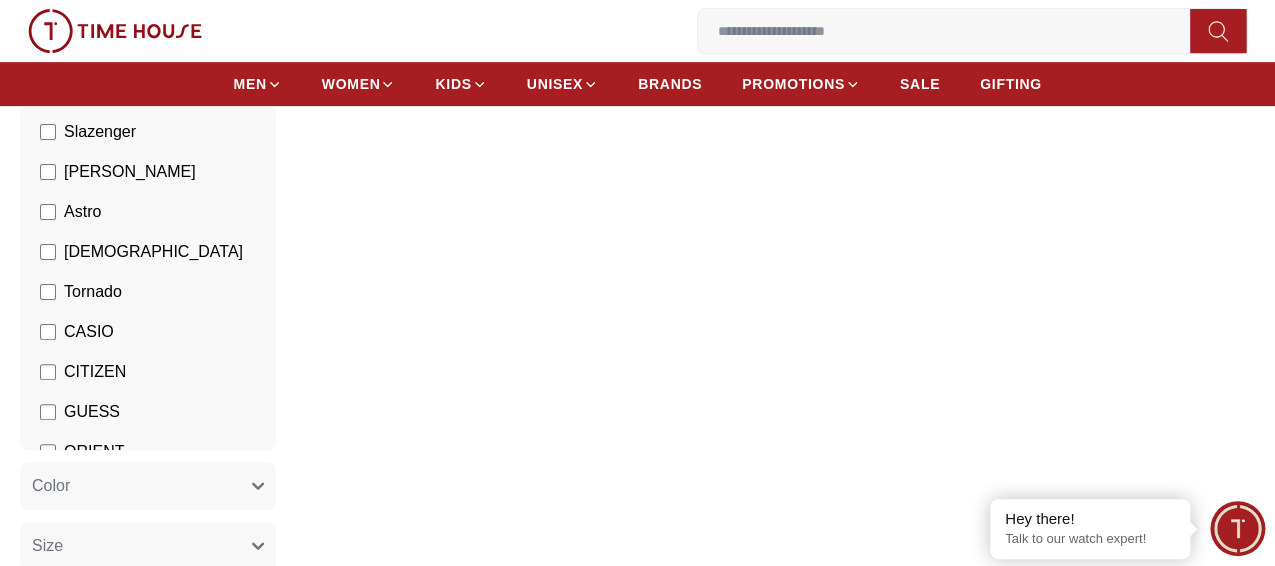 scroll, scrollTop: 300, scrollLeft: 0, axis: vertical 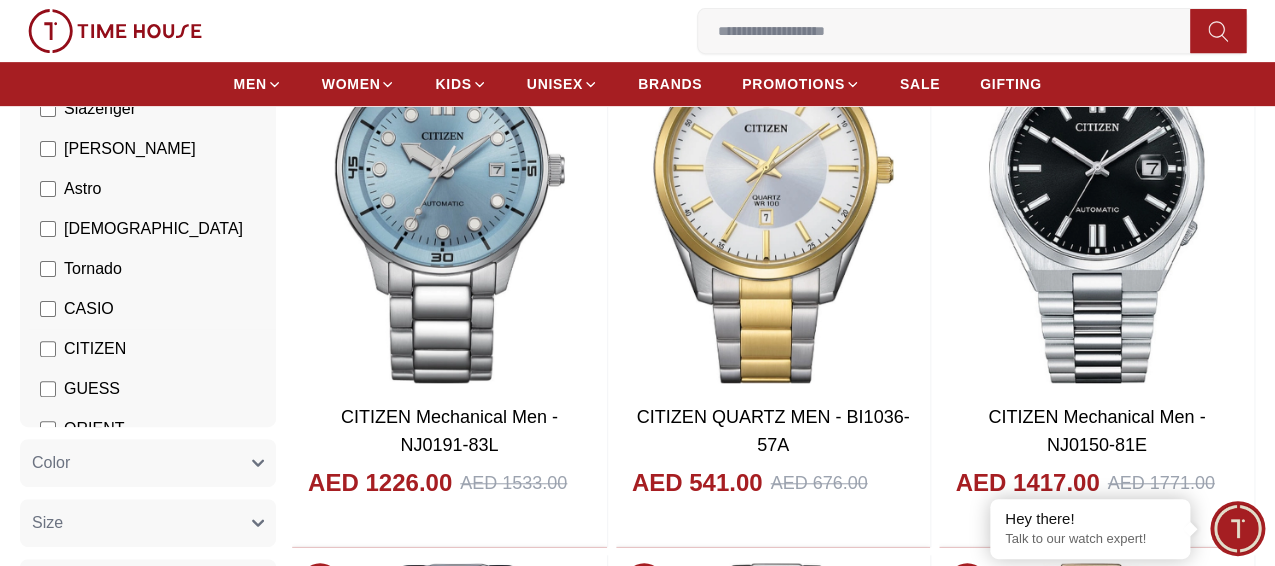 click on "CITIZEN" at bounding box center [95, 349] 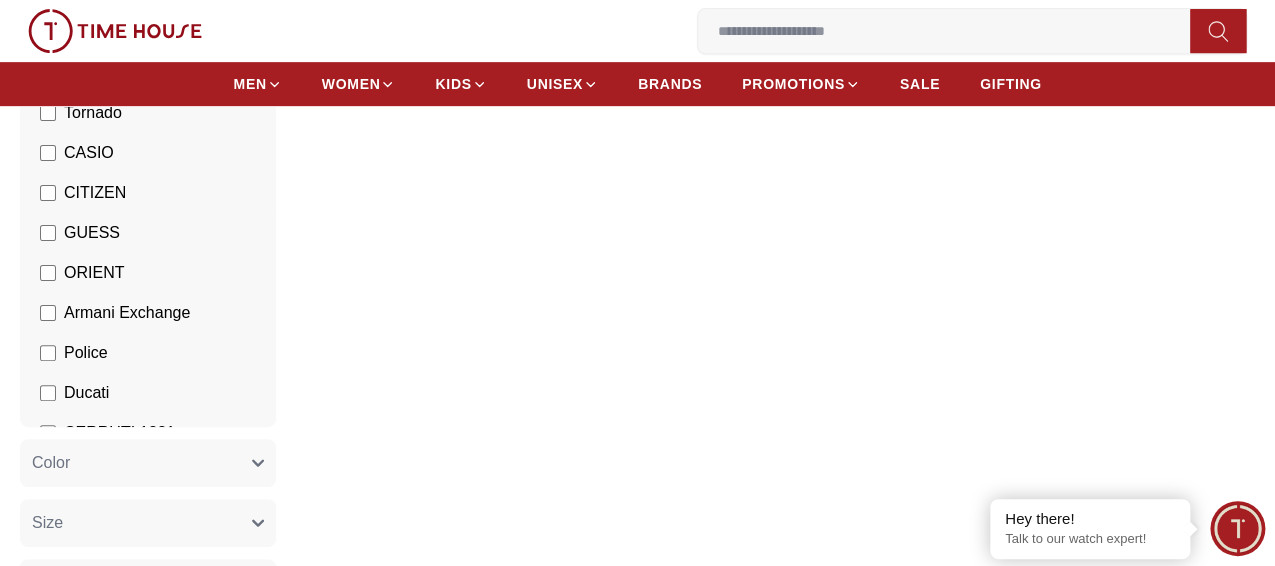 scroll, scrollTop: 288, scrollLeft: 0, axis: vertical 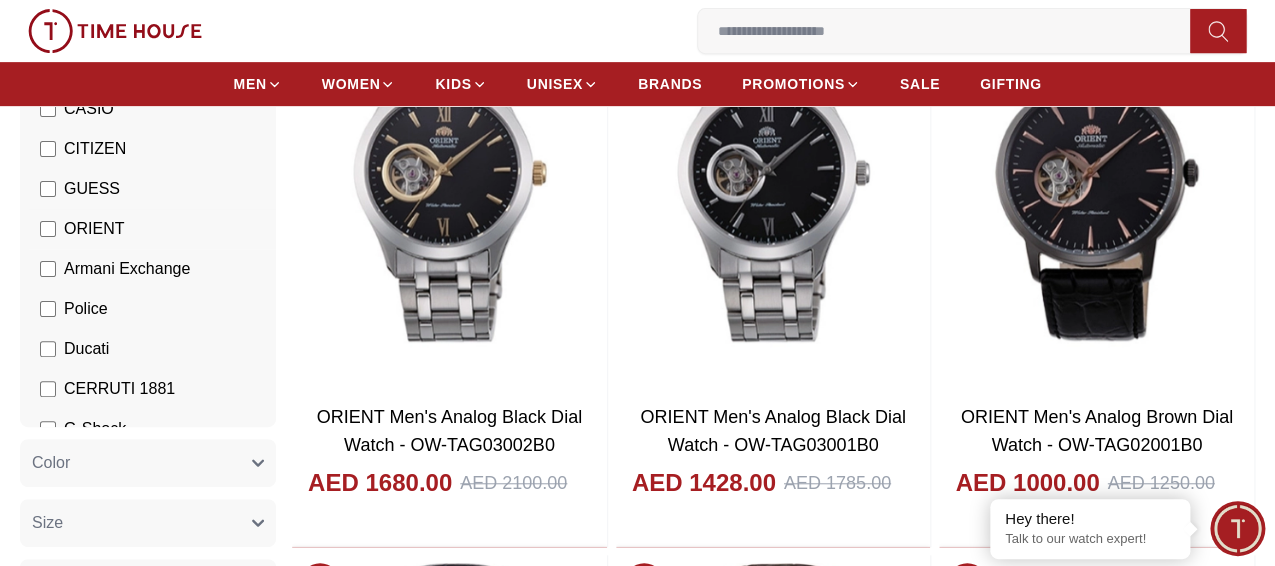 click on "ORIENT" at bounding box center (94, 229) 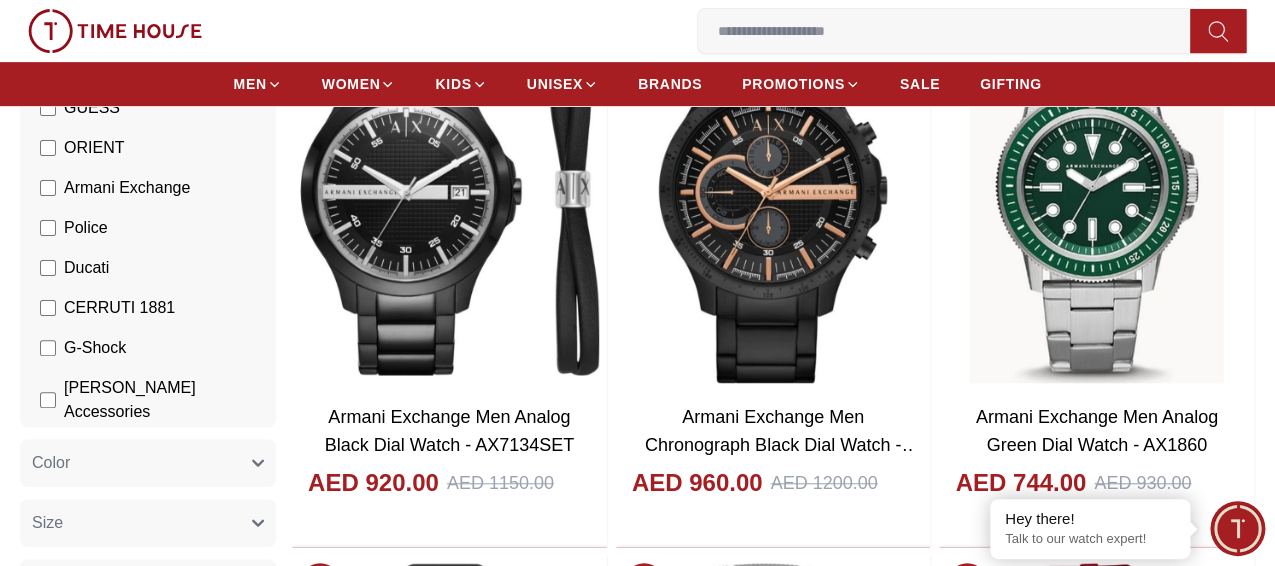 scroll, scrollTop: 388, scrollLeft: 0, axis: vertical 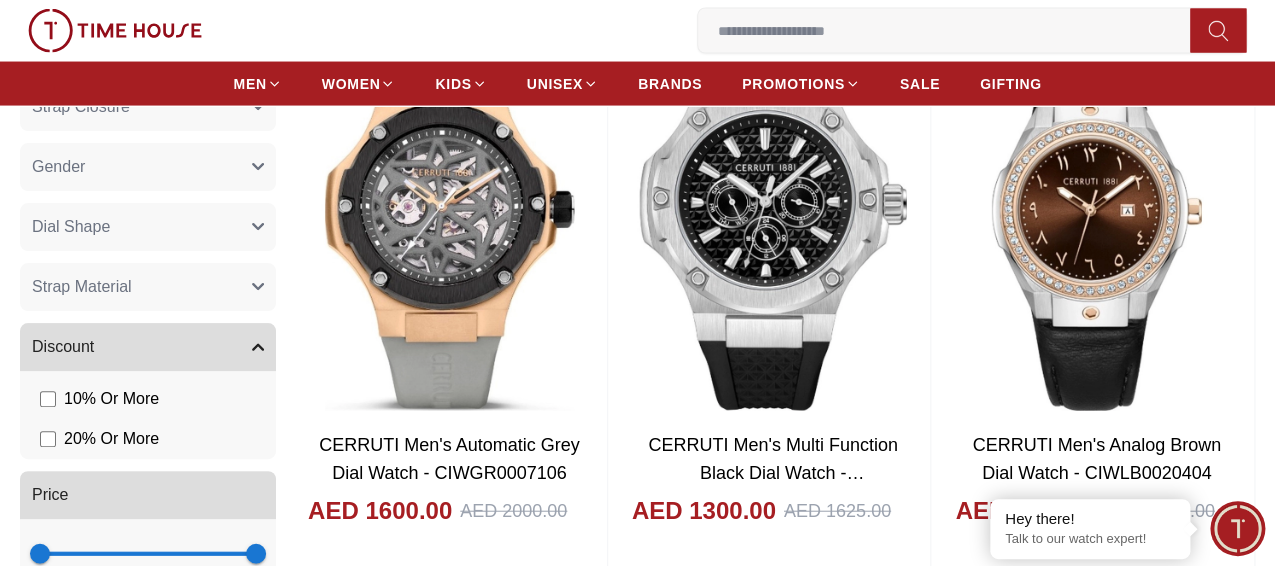 click on "My Bag" at bounding box center [0, 0] 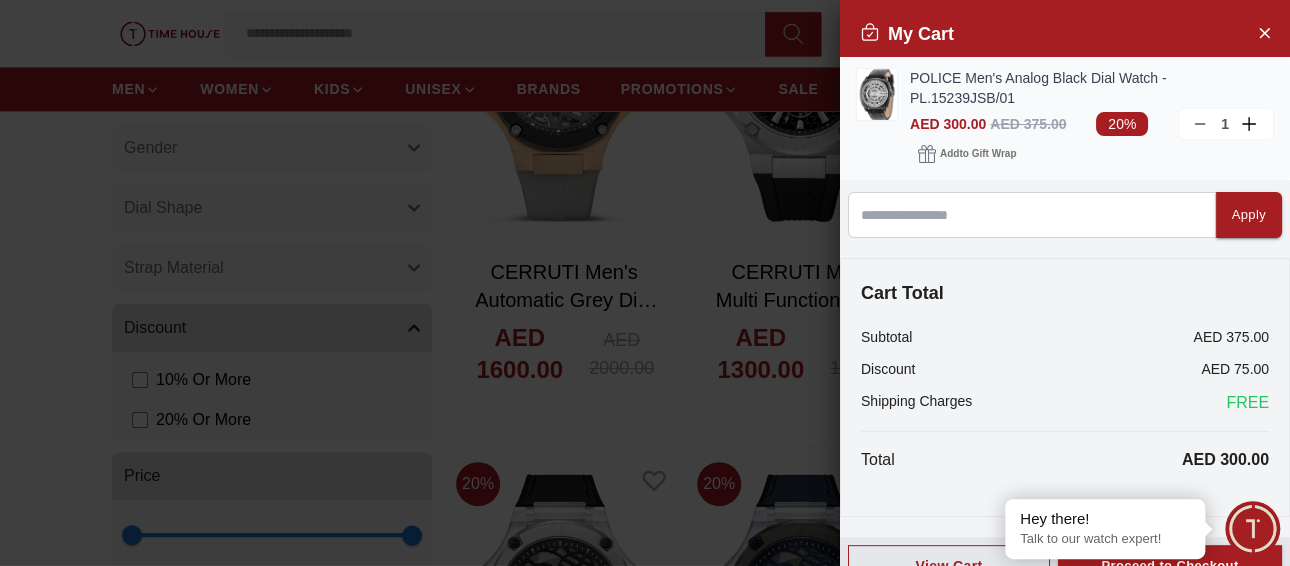 click at bounding box center (877, 94) 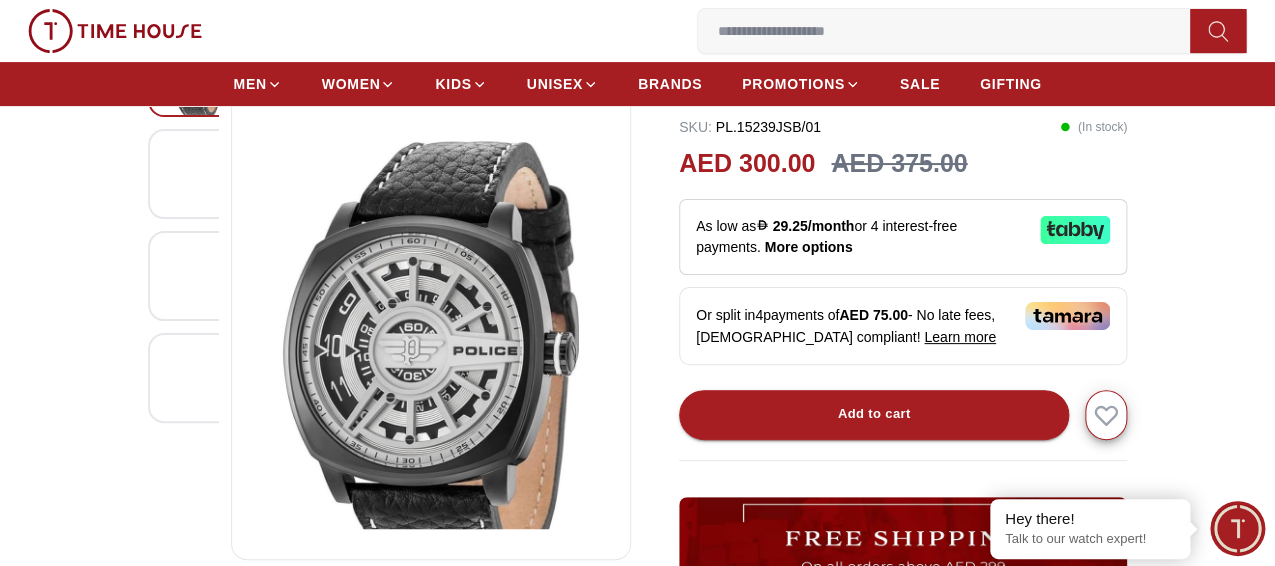 scroll, scrollTop: 200, scrollLeft: 0, axis: vertical 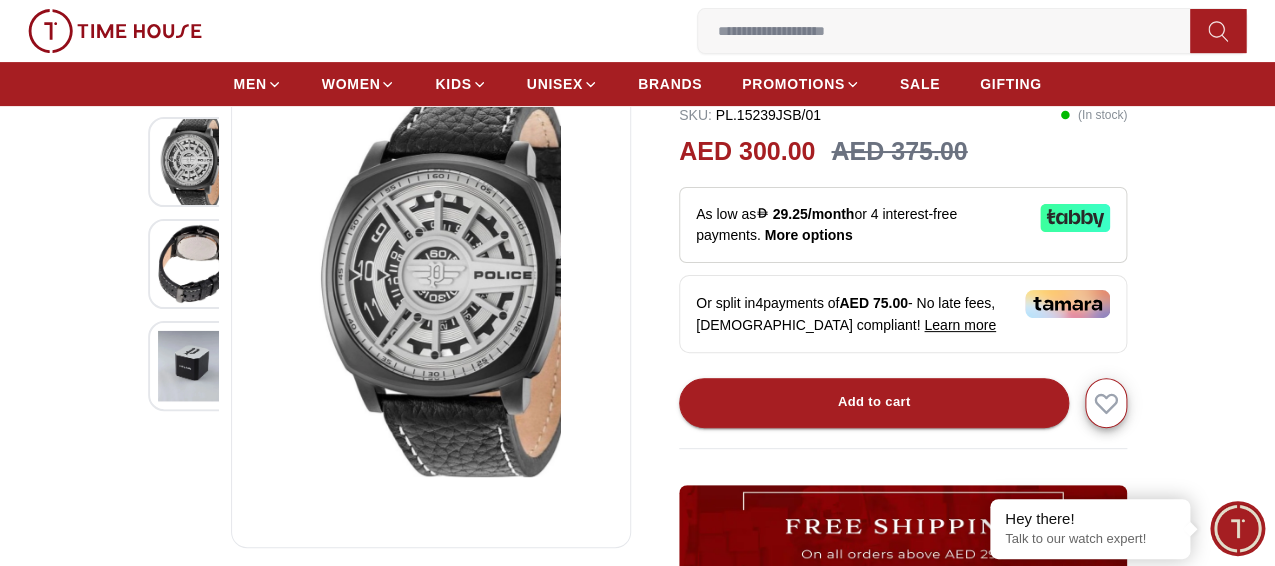 click at bounding box center [193, 263] 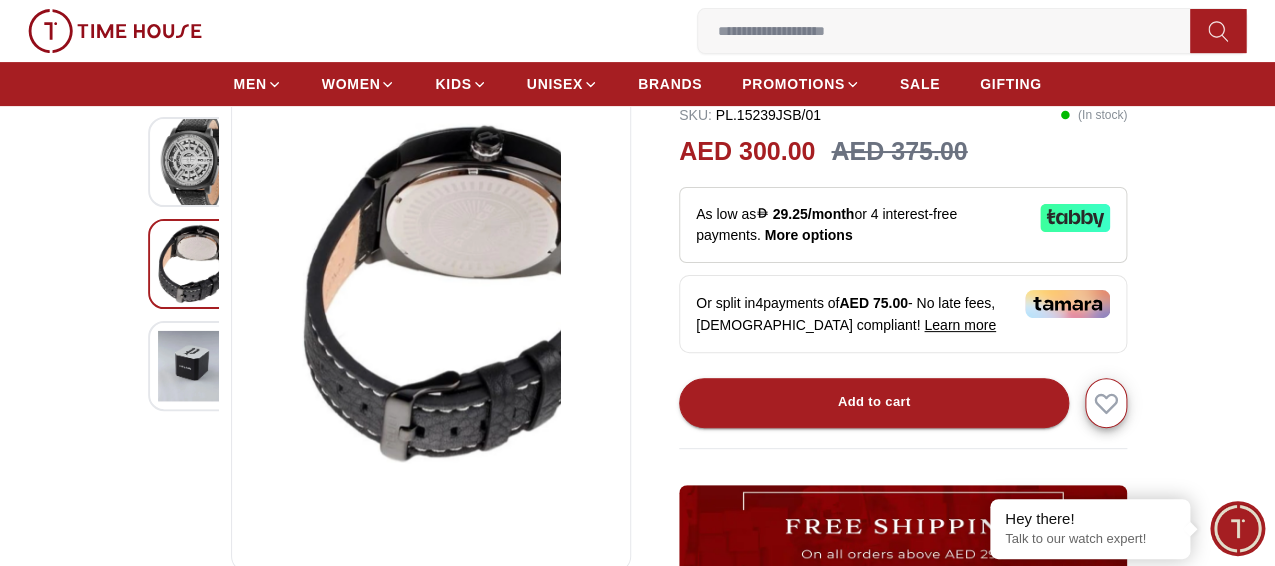 click at bounding box center [193, 365] 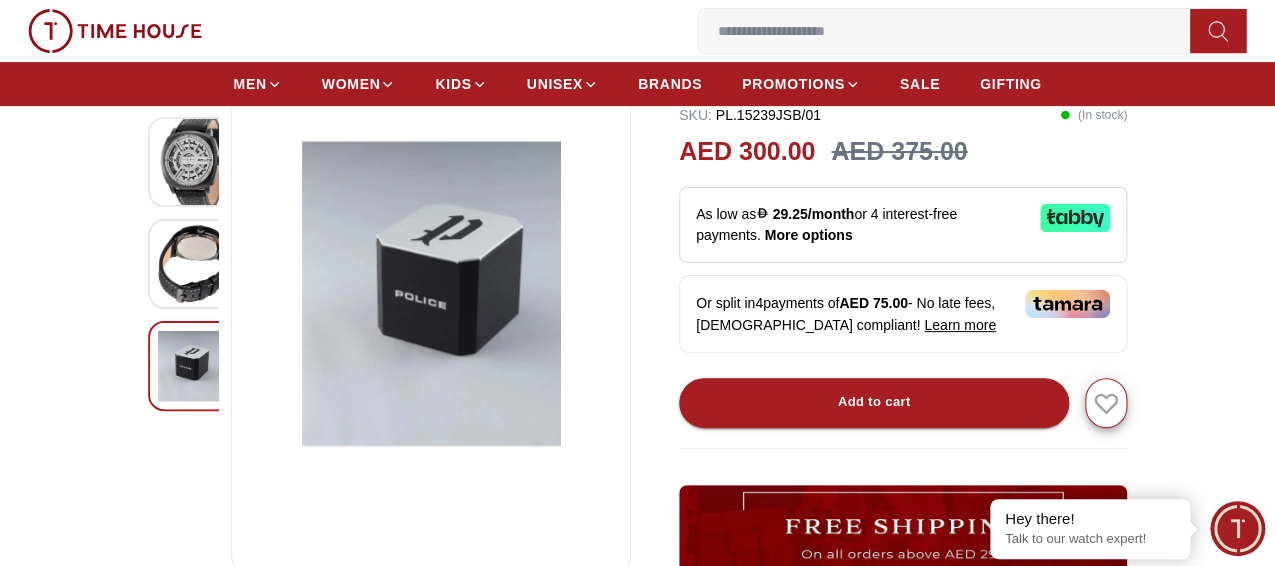 click at bounding box center (193, 161) 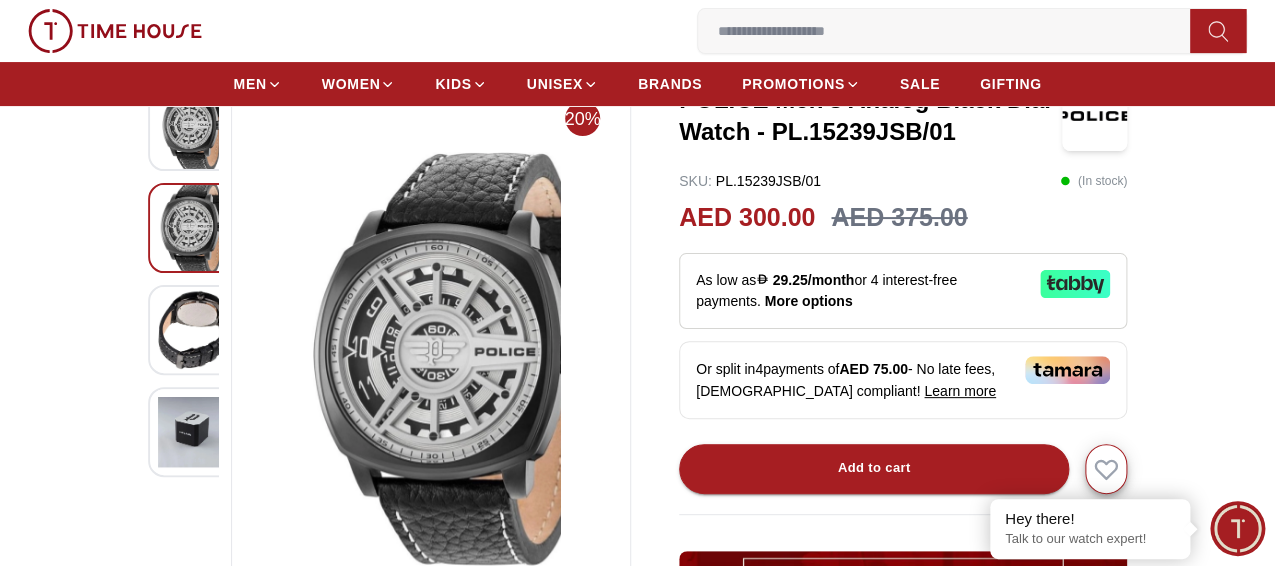 scroll, scrollTop: 100, scrollLeft: 0, axis: vertical 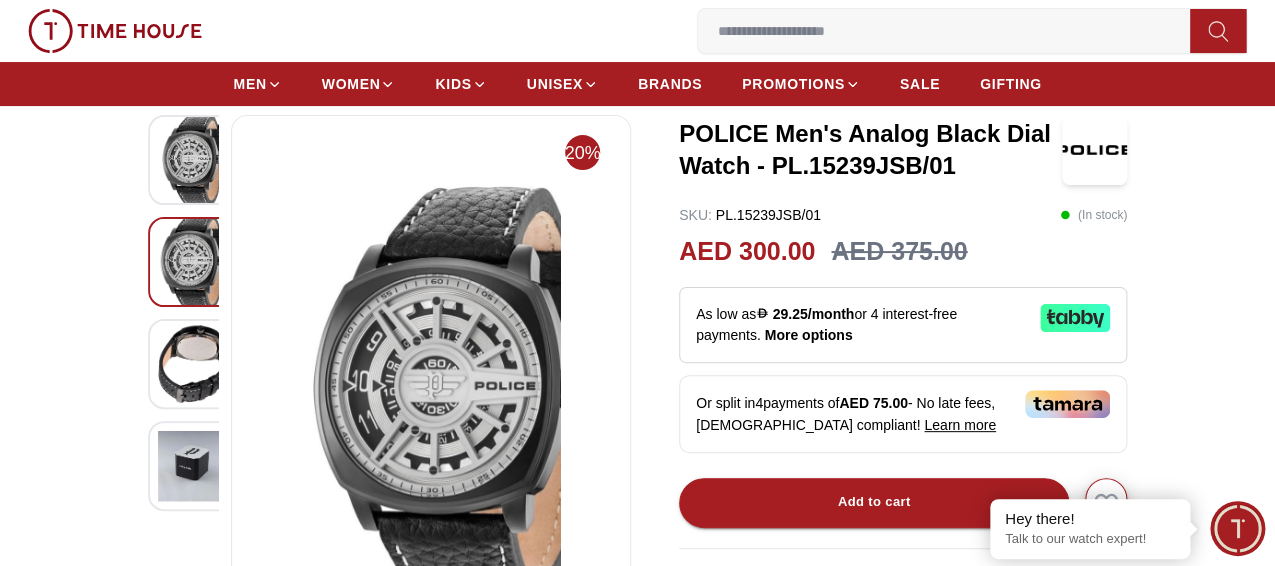 click at bounding box center (193, 261) 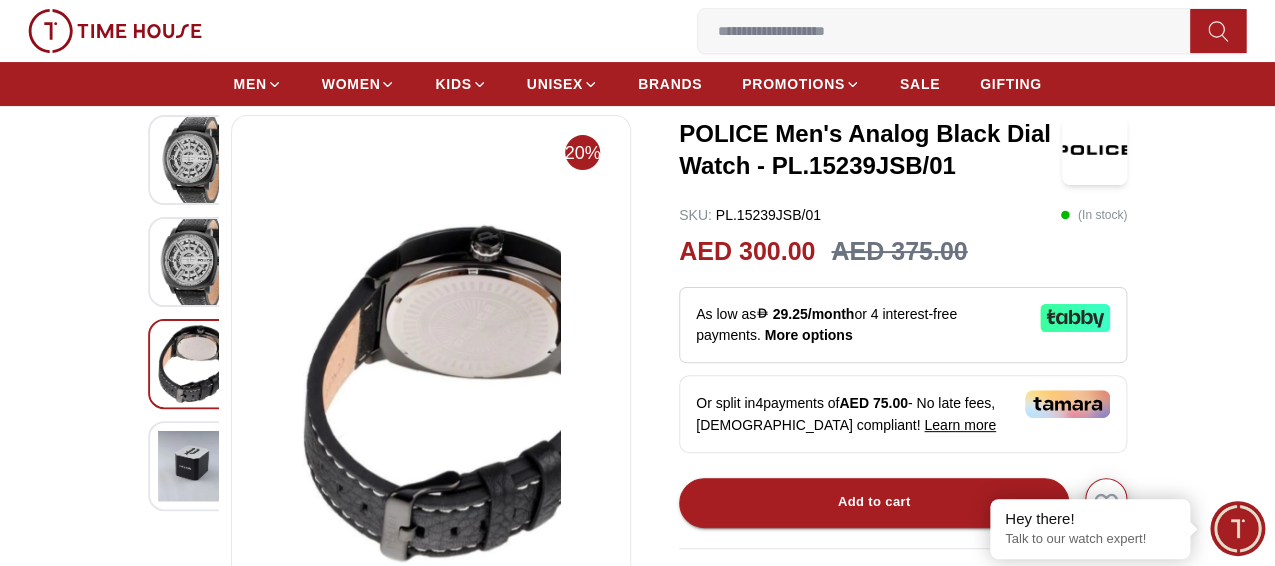 click at bounding box center (193, 160) 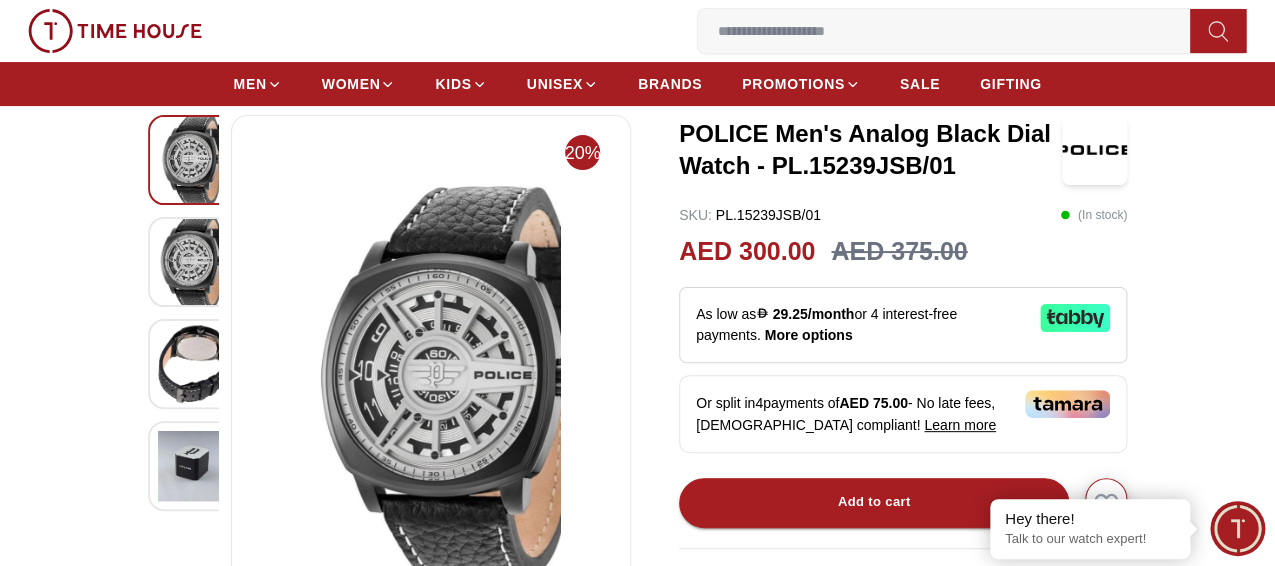 click at bounding box center (193, 261) 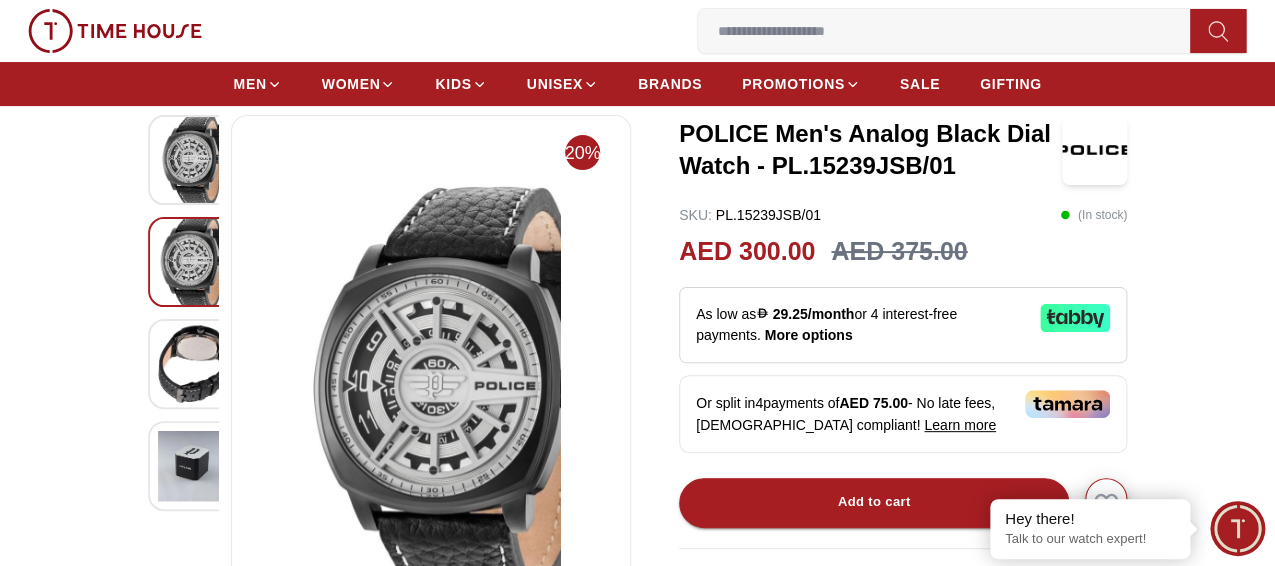 click at bounding box center [193, 363] 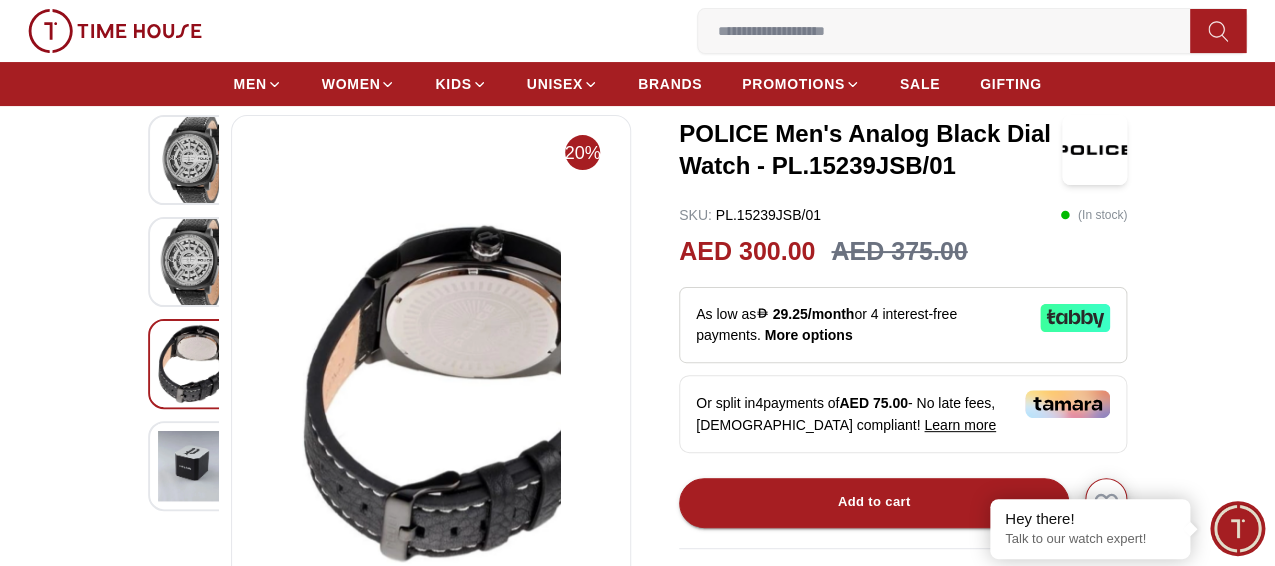 click at bounding box center (193, 465) 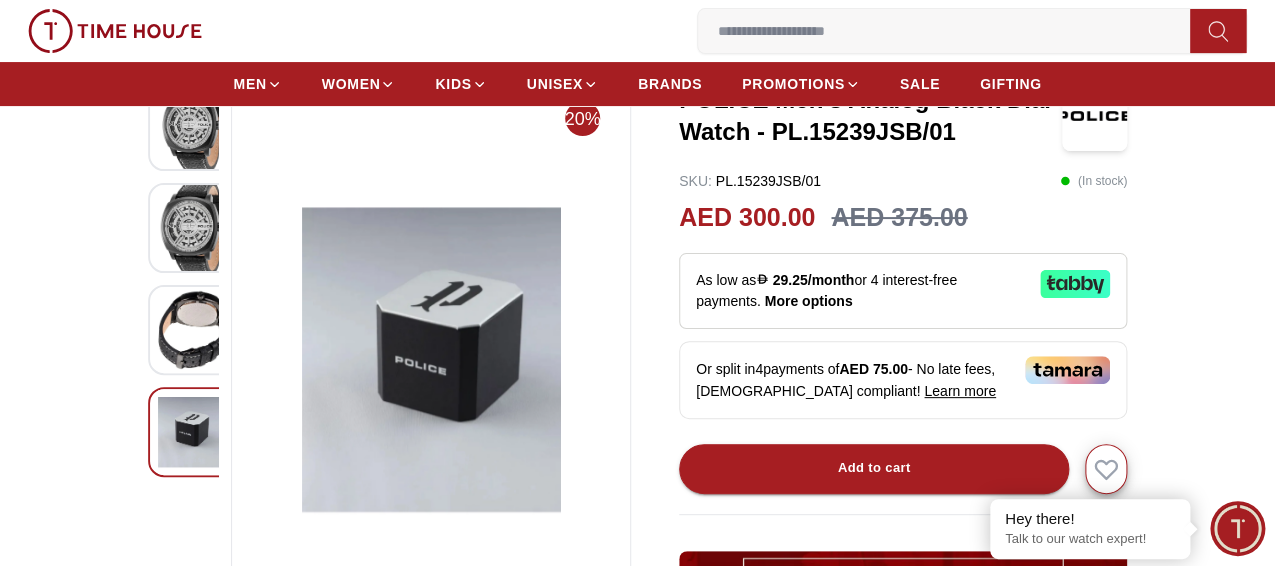 scroll, scrollTop: 100, scrollLeft: 0, axis: vertical 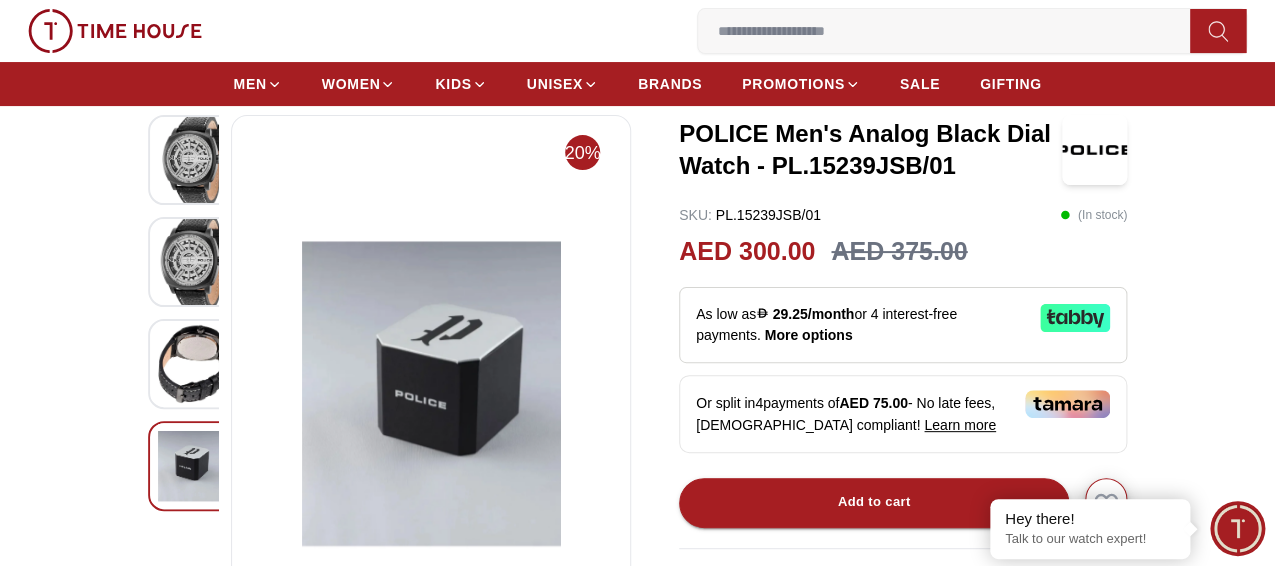 click at bounding box center [193, 160] 